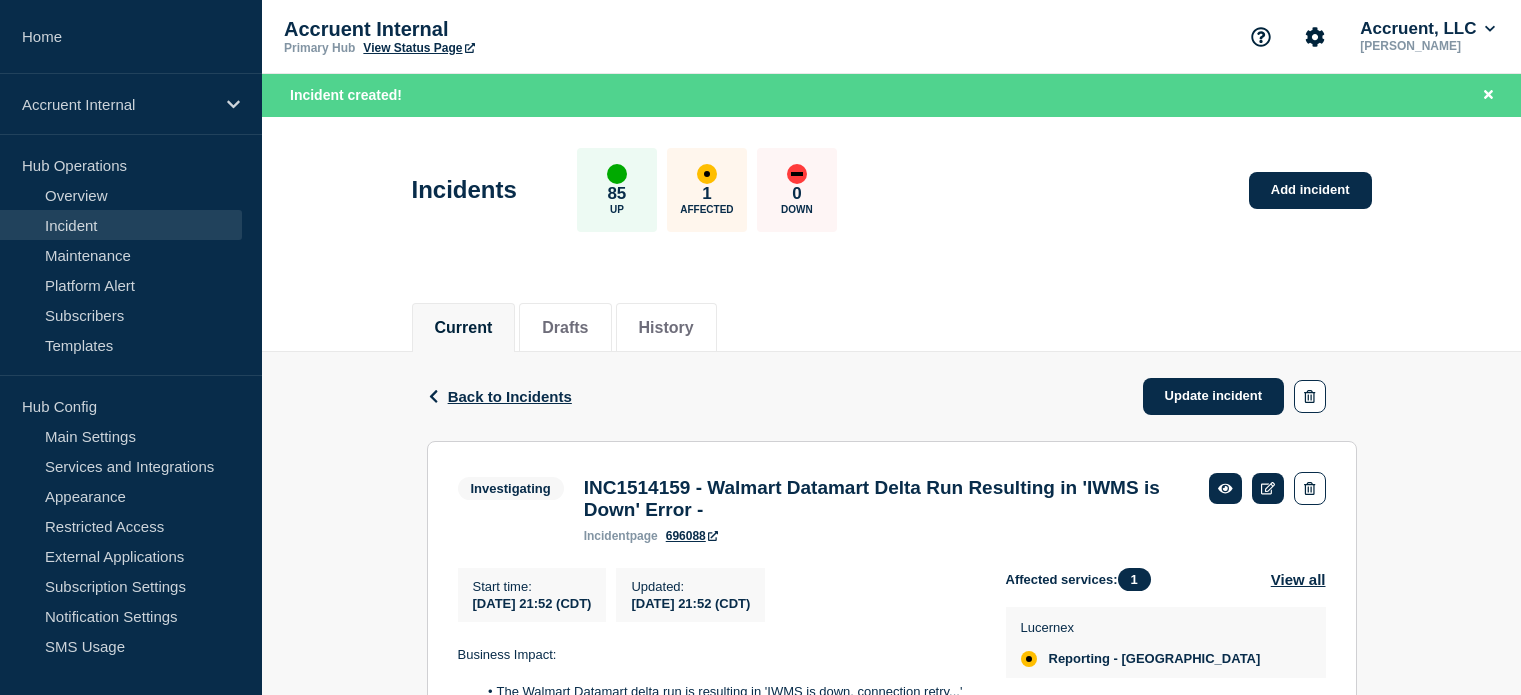 scroll, scrollTop: 699, scrollLeft: 0, axis: vertical 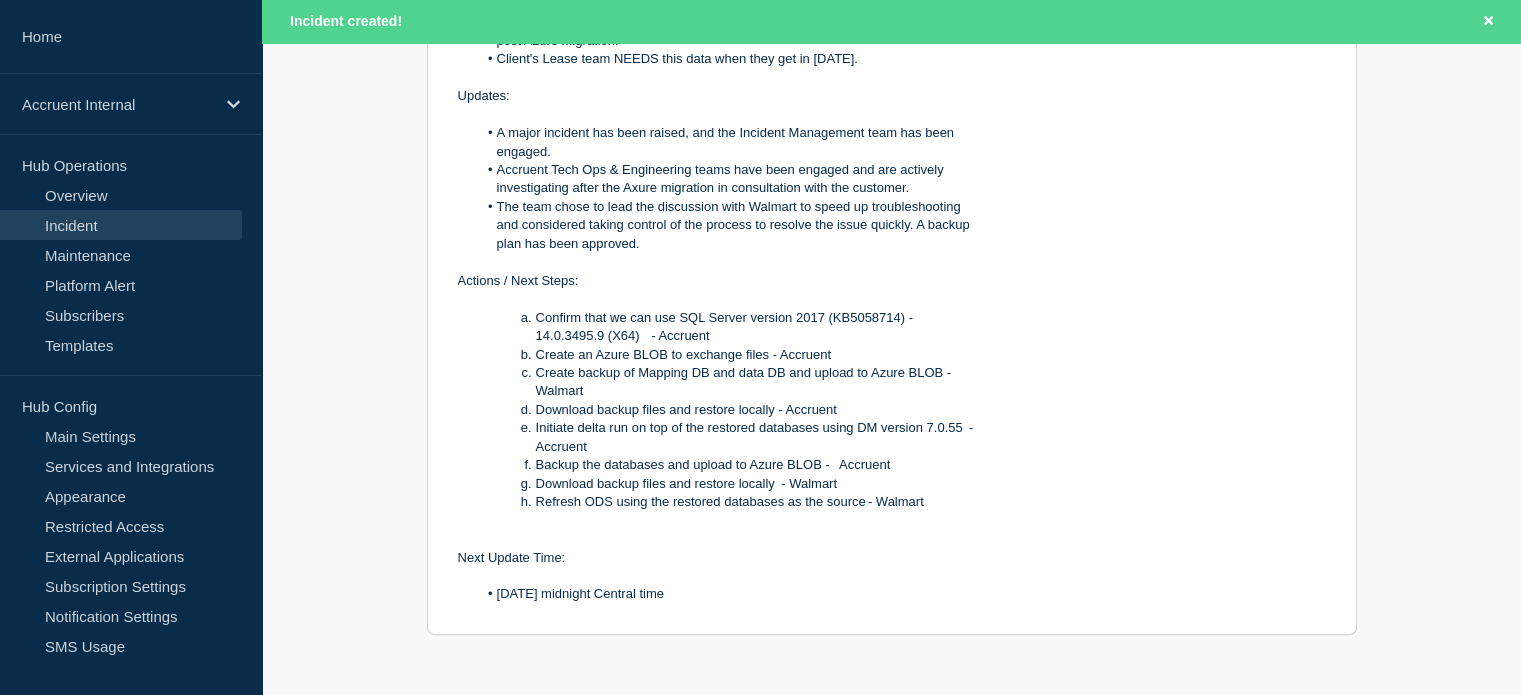 click on "Affected services:  1 View all Lucernex Reporting - [GEOGRAPHIC_DATA]" at bounding box center (1166, 242) 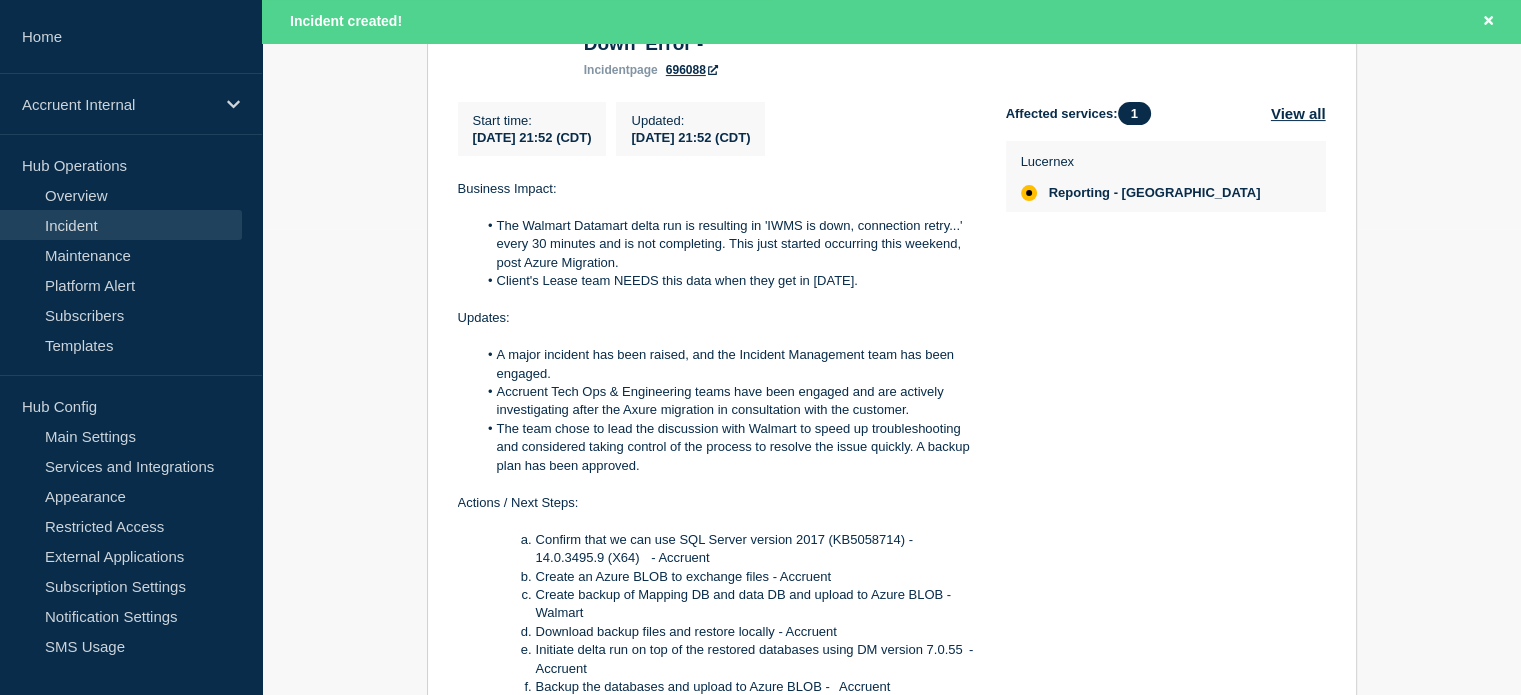 scroll, scrollTop: 299, scrollLeft: 0, axis: vertical 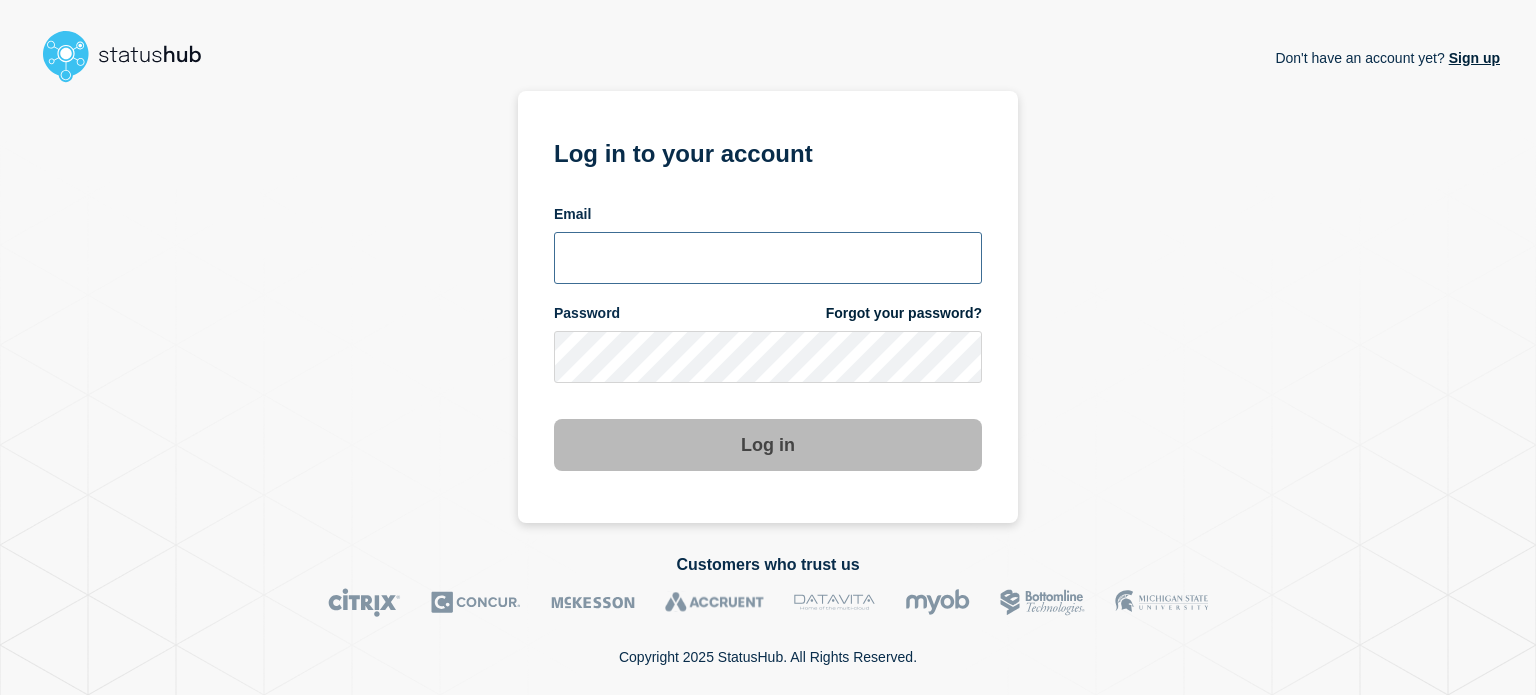 type on "[PERSON_NAME][EMAIL_ADDRESS][PERSON_NAME][DOMAIN_NAME]" 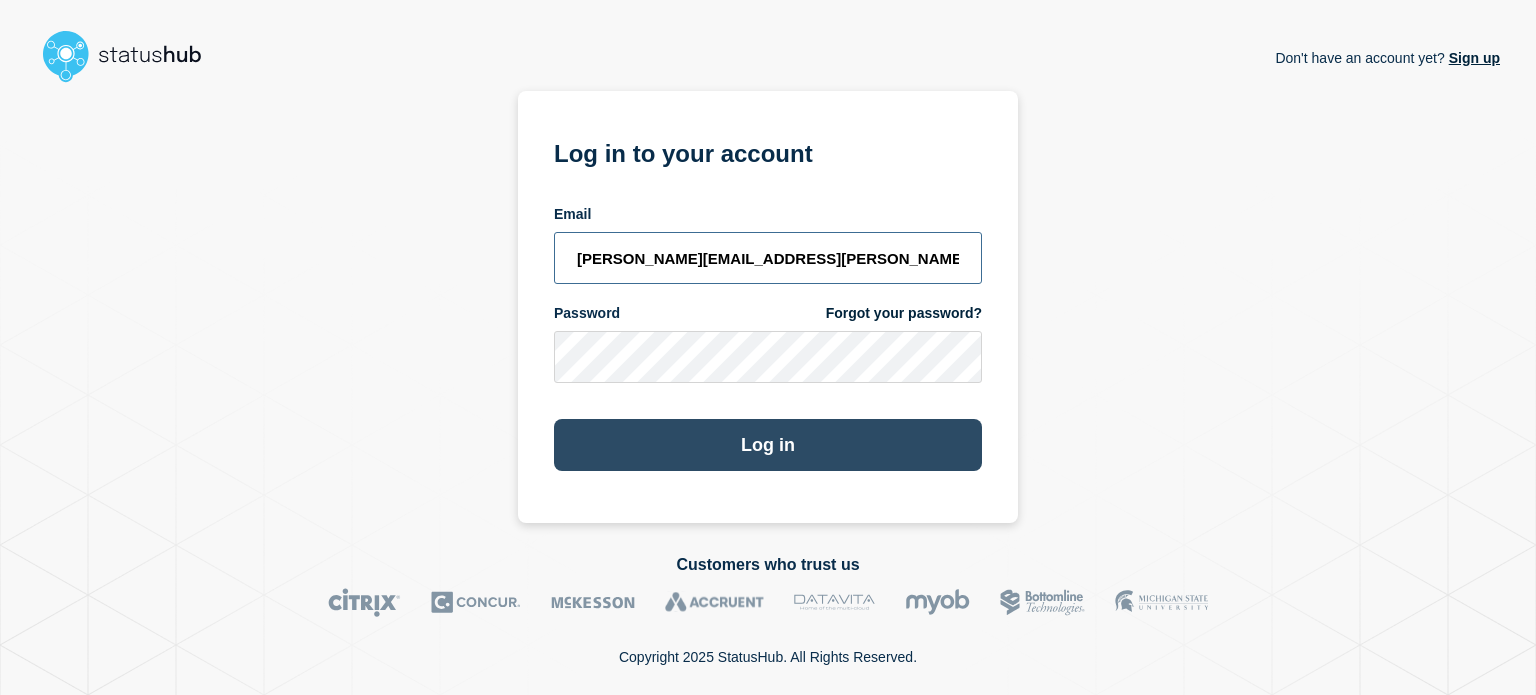 scroll, scrollTop: 0, scrollLeft: 0, axis: both 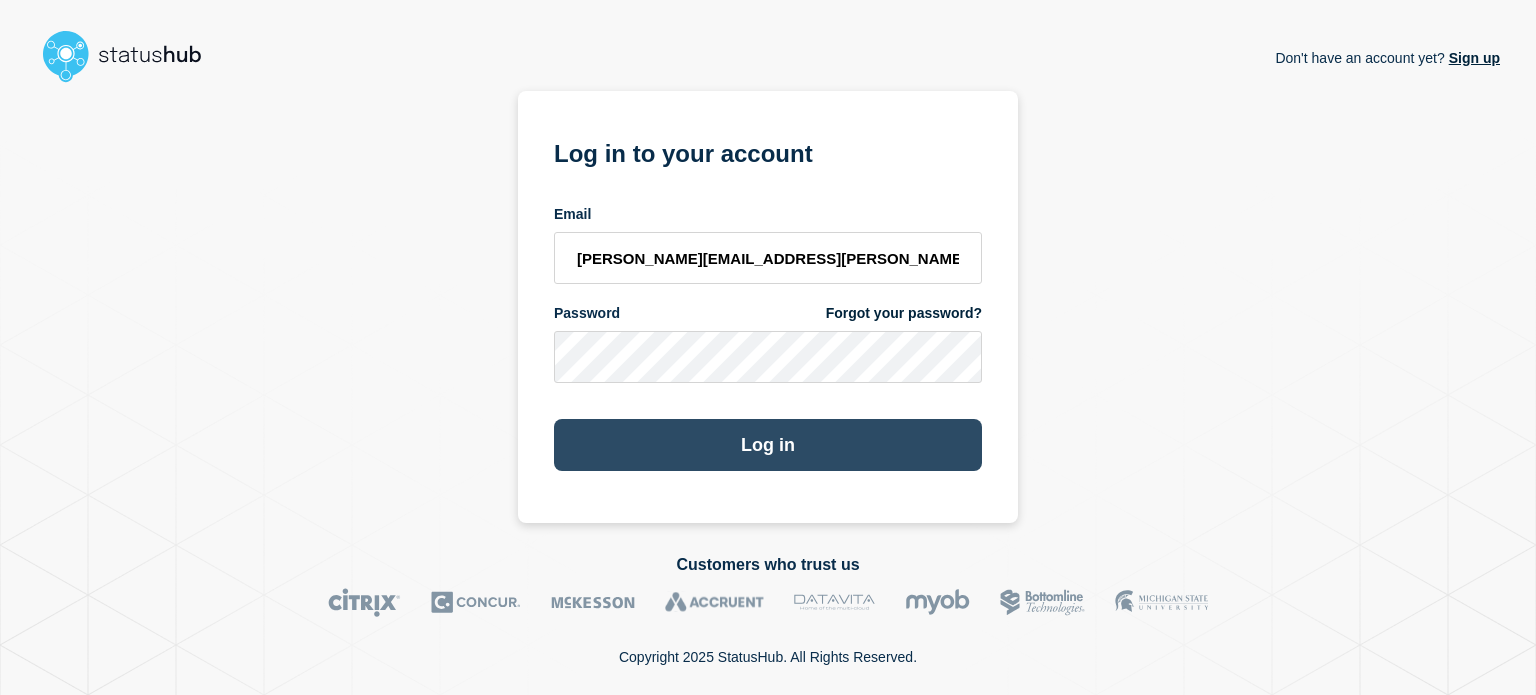 click on "Log in" at bounding box center [768, 445] 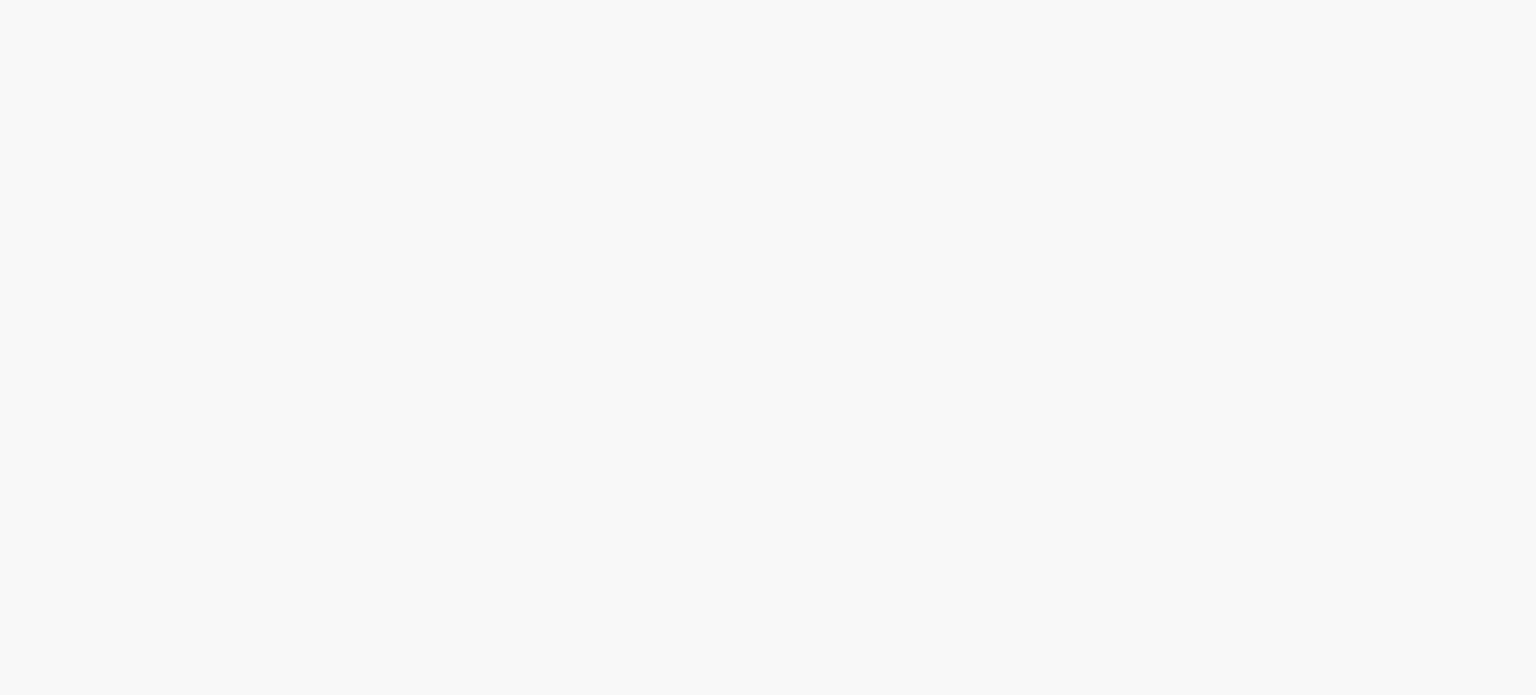scroll, scrollTop: 0, scrollLeft: 0, axis: both 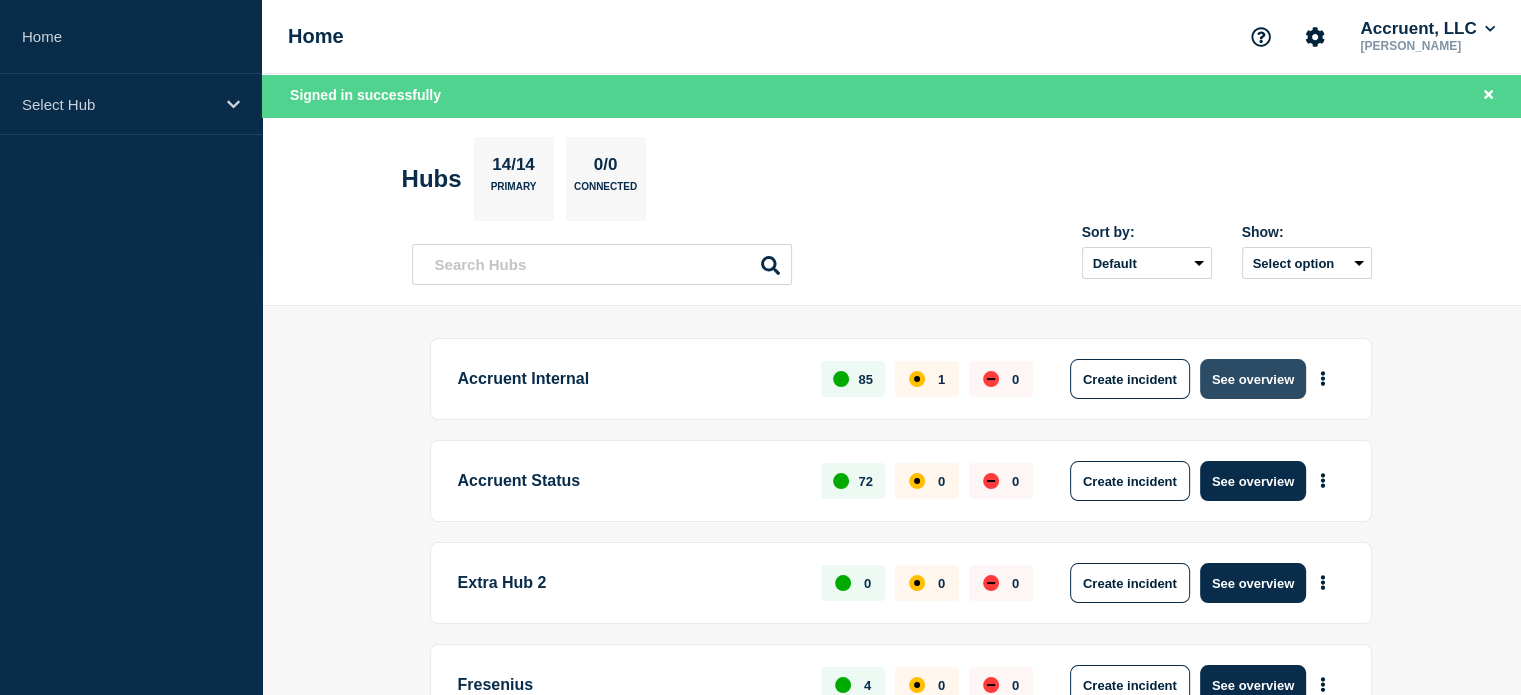 click on "See overview" at bounding box center (1253, 379) 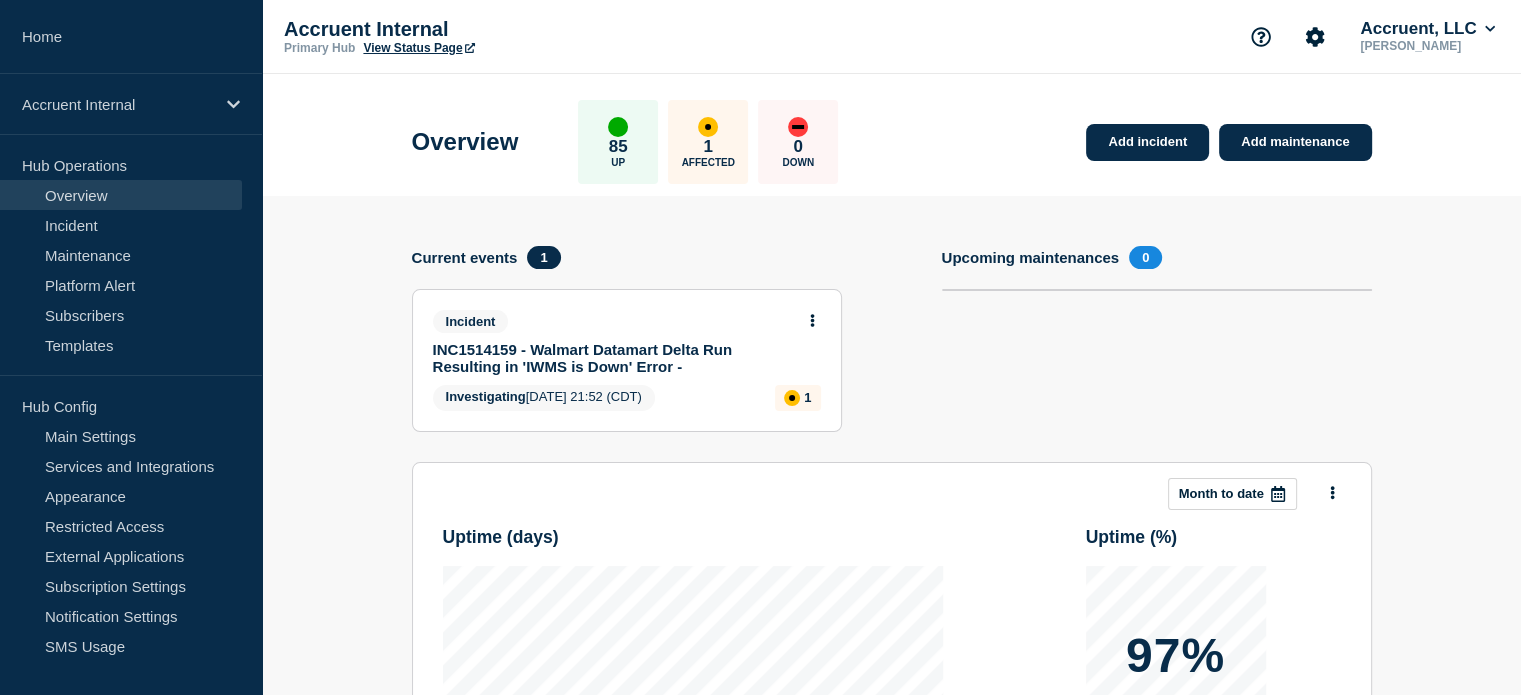 click on "INC1514159 - Walmart Datamart Delta Run Resulting in 'IWMS is Down' Error -" at bounding box center [613, 358] 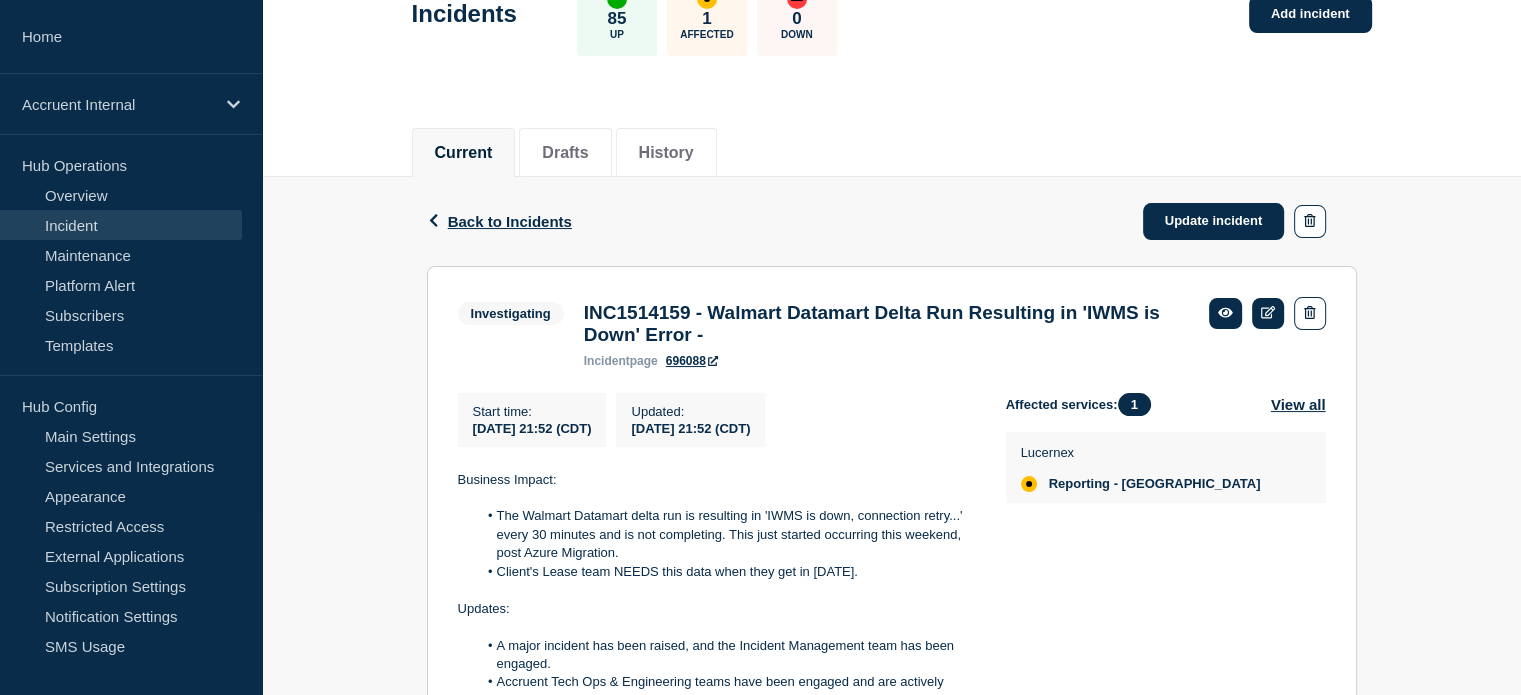 scroll, scrollTop: 400, scrollLeft: 0, axis: vertical 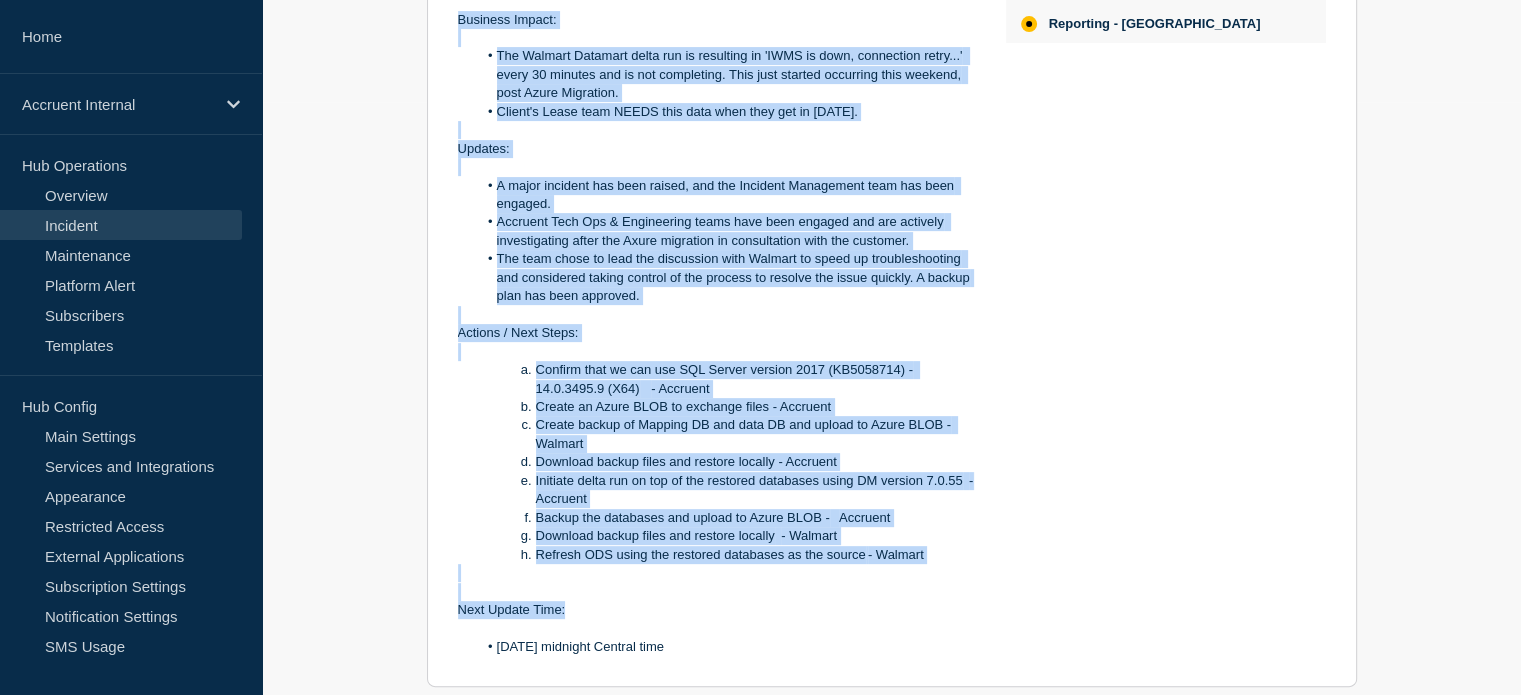 drag, startPoint x: 456, startPoint y: 225, endPoint x: 728, endPoint y: 657, distance: 510.4978 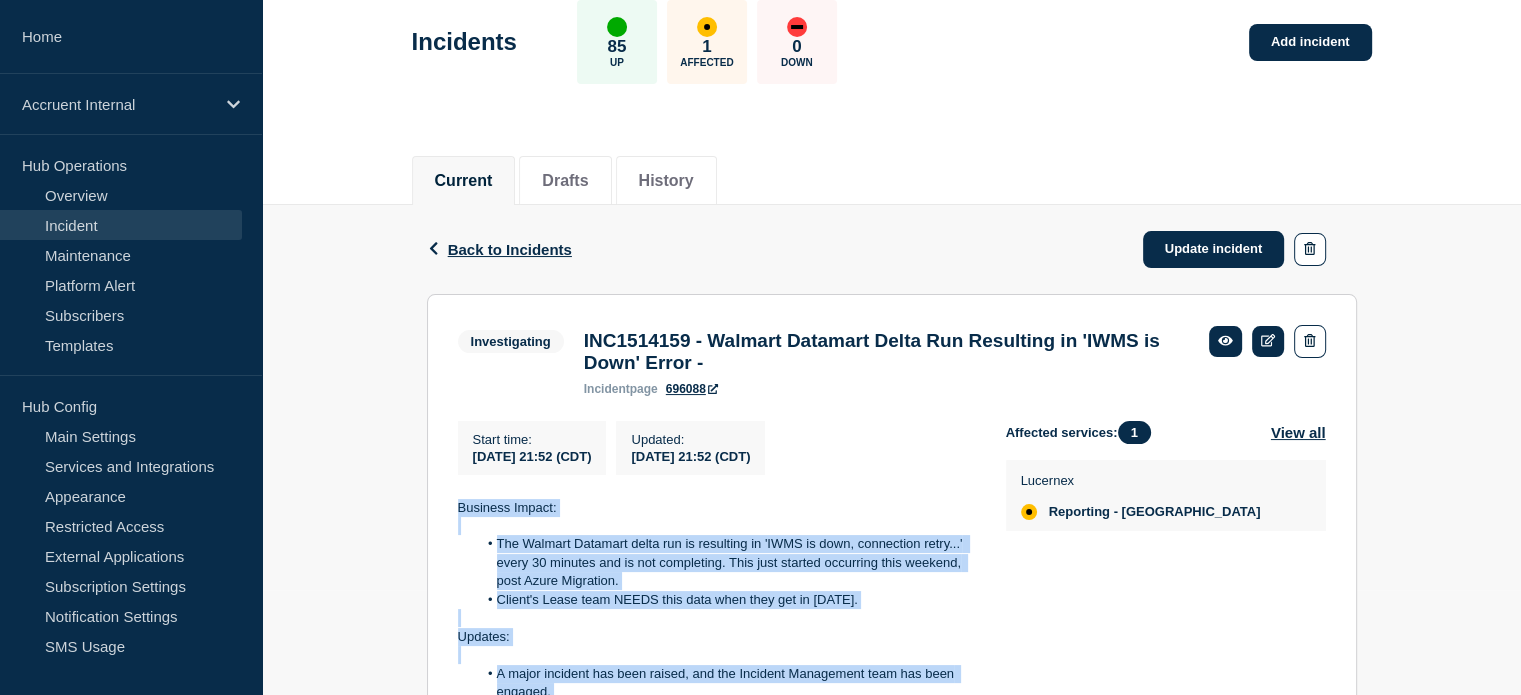 scroll, scrollTop: 93, scrollLeft: 0, axis: vertical 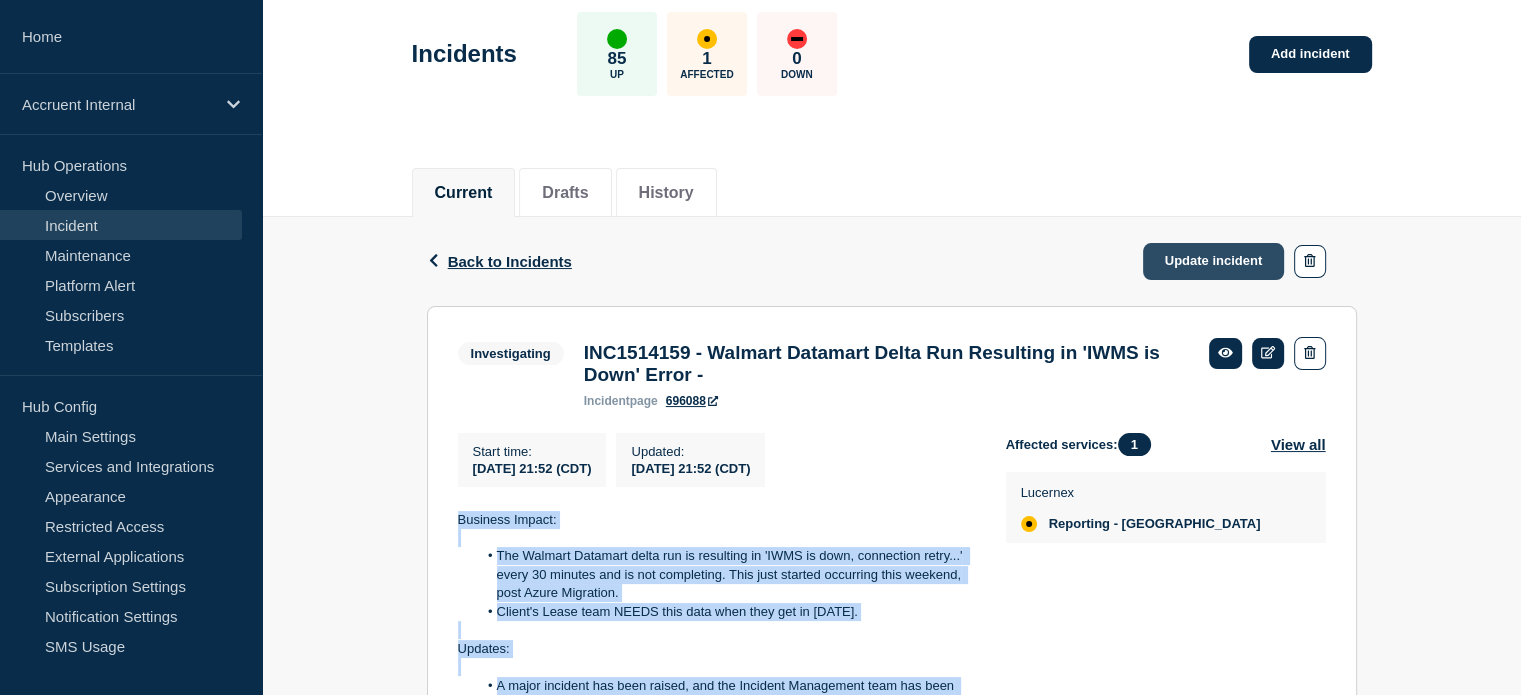 click on "Update incident" 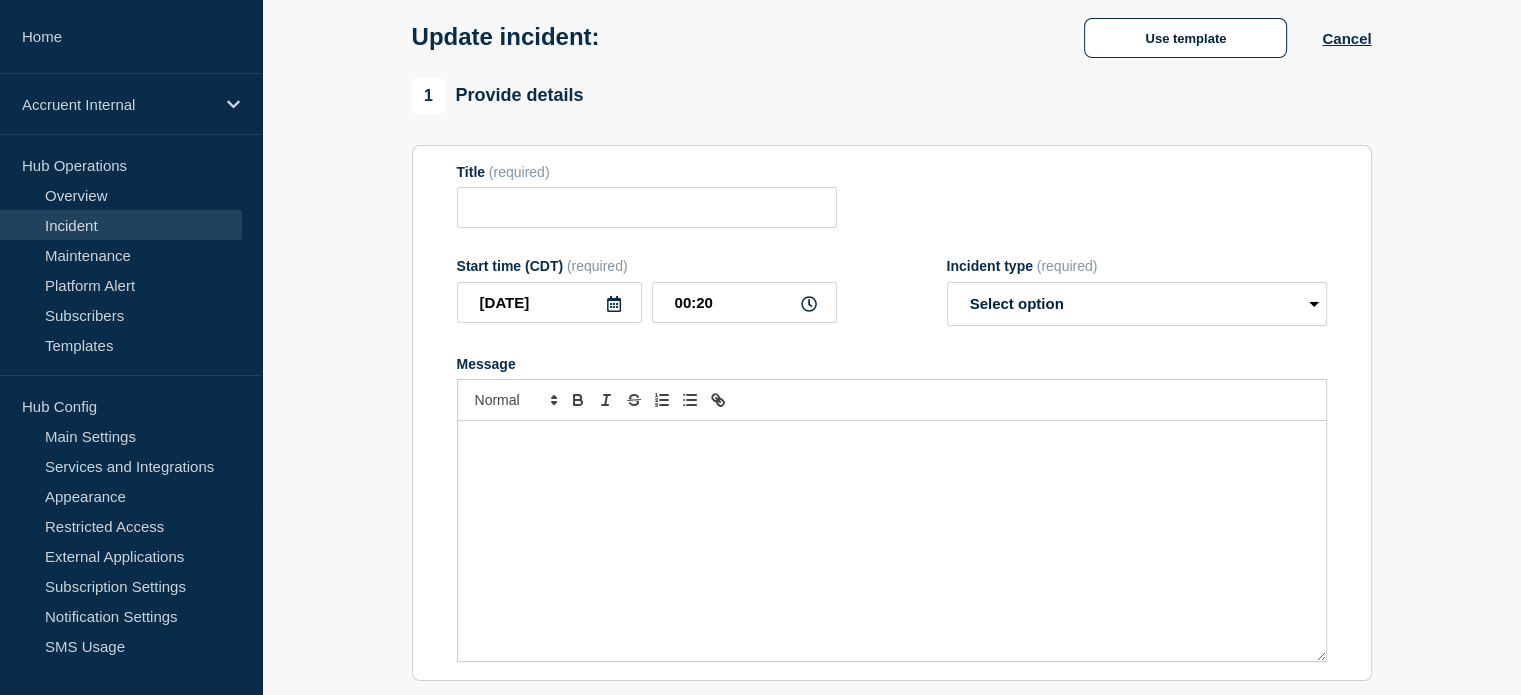 type on "INC1514159 - Walmart Datamart Delta Run Resulting in 'IWMS is Down' Error -" 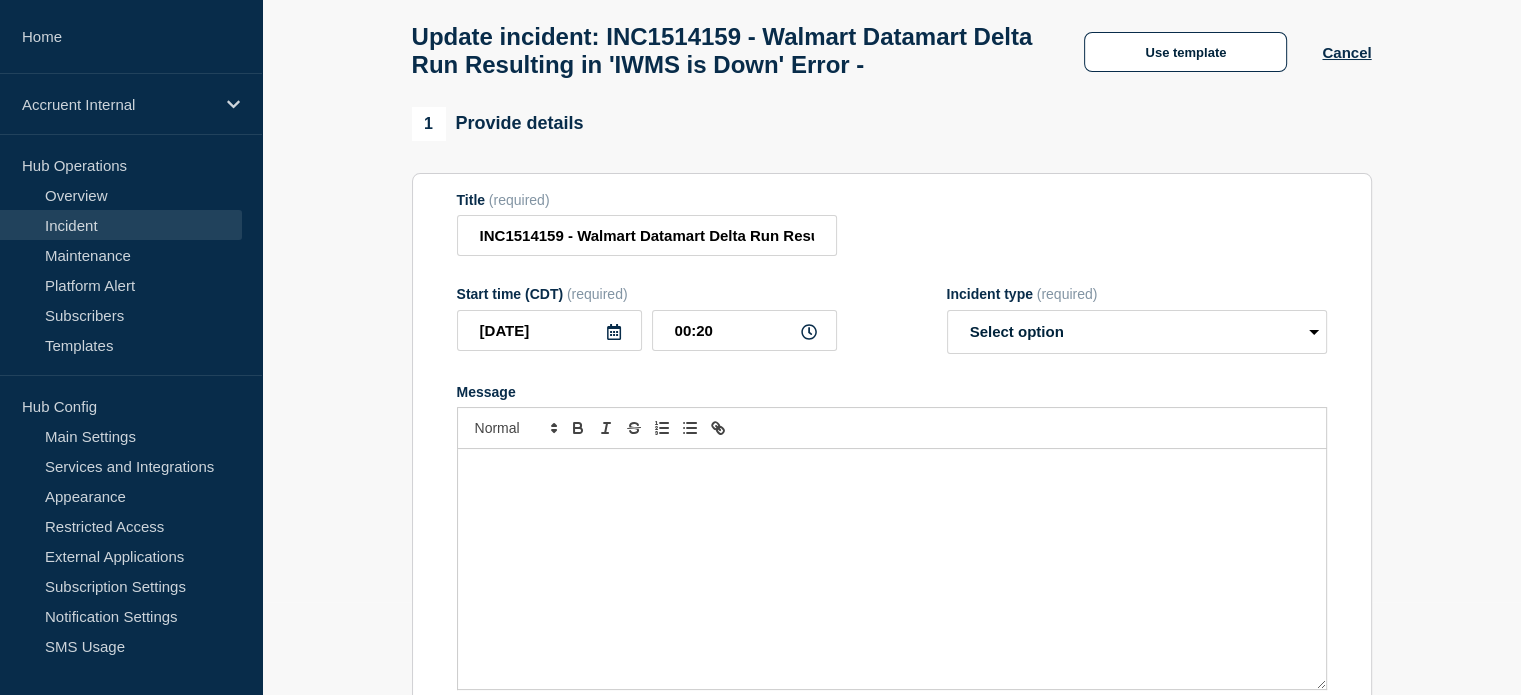 click at bounding box center [892, 569] 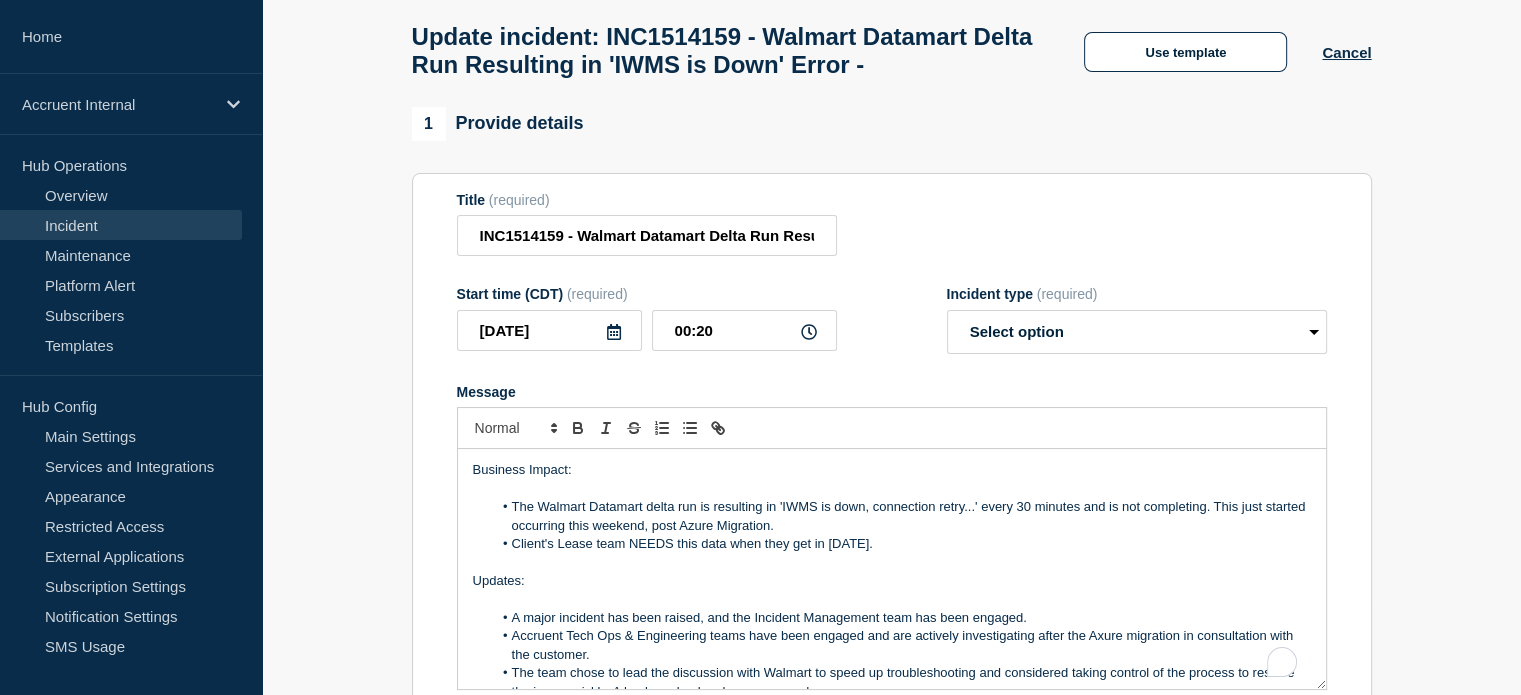 scroll, scrollTop: 133, scrollLeft: 0, axis: vertical 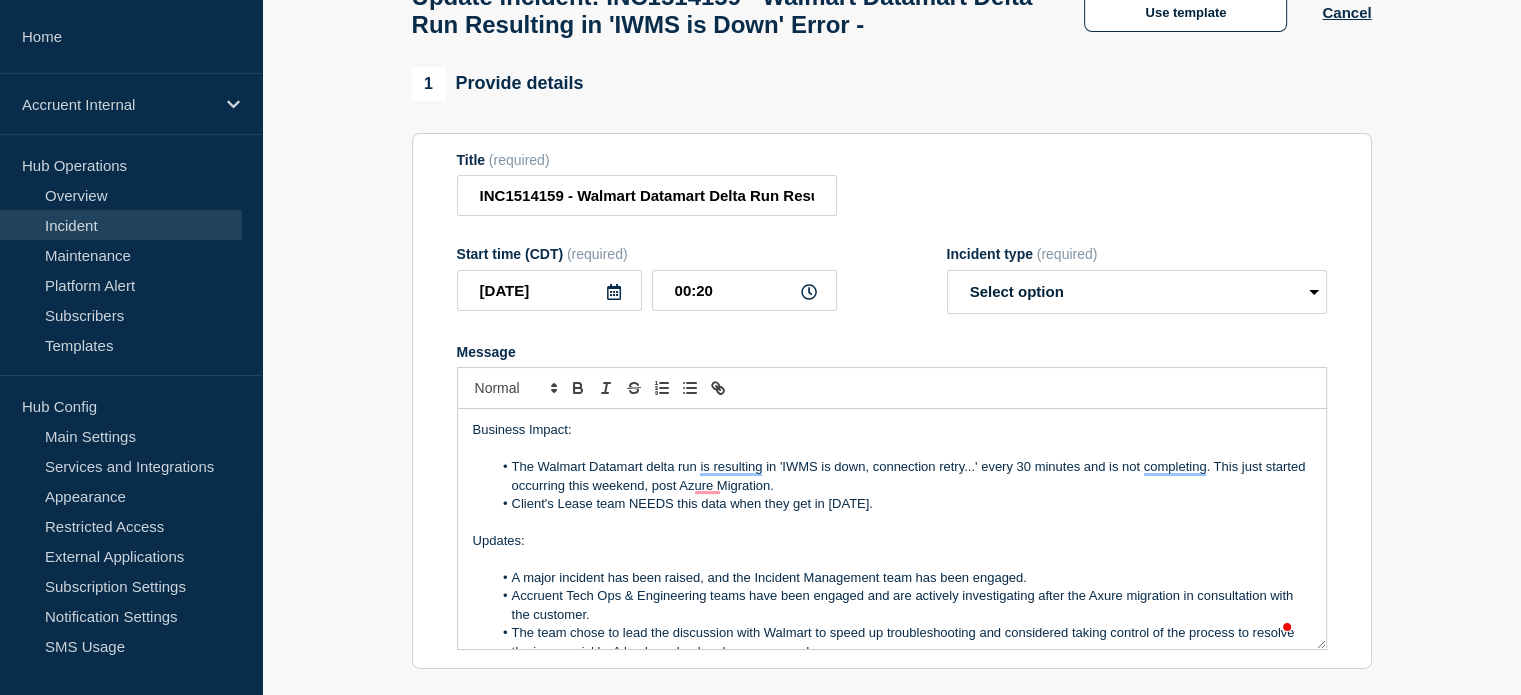 click on "Client's Lease team NEEDS this data when they get in [DATE]." at bounding box center [901, 504] 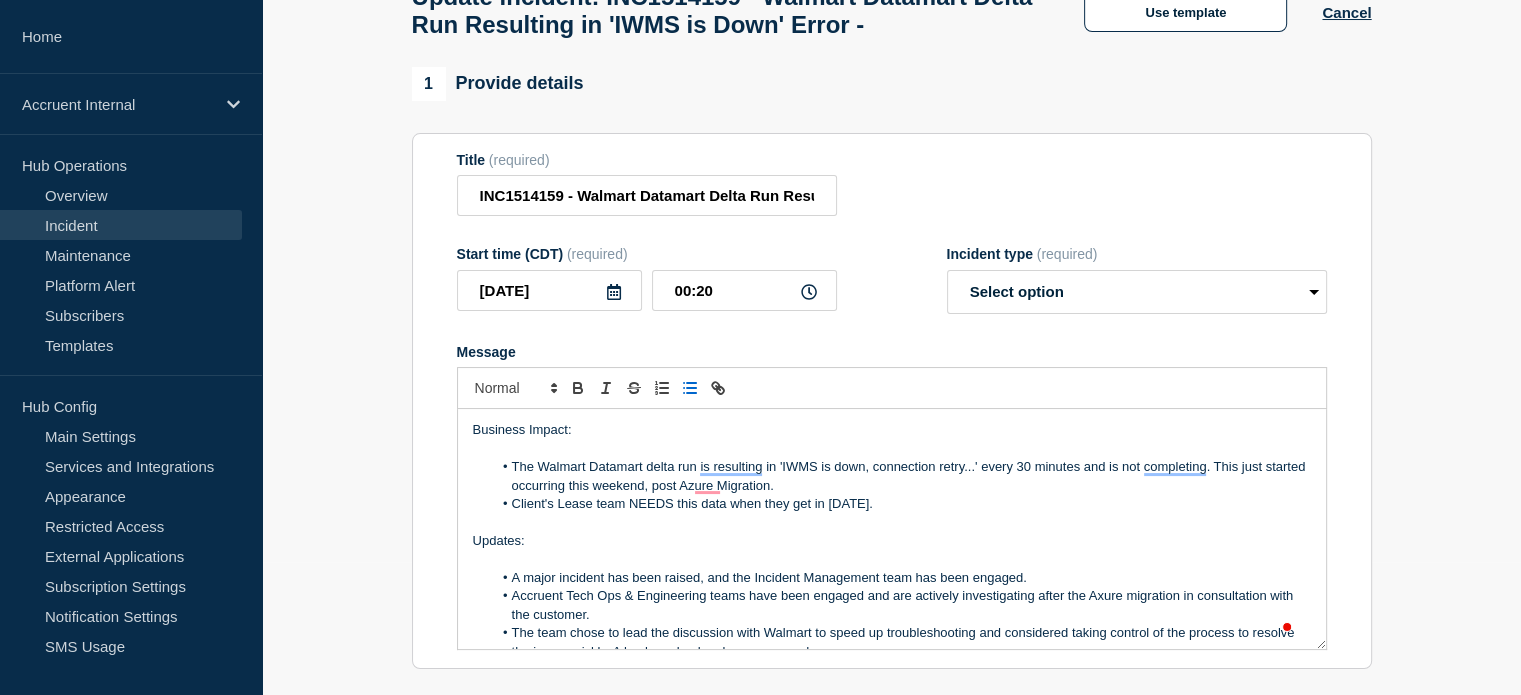 scroll, scrollTop: 119, scrollLeft: 0, axis: vertical 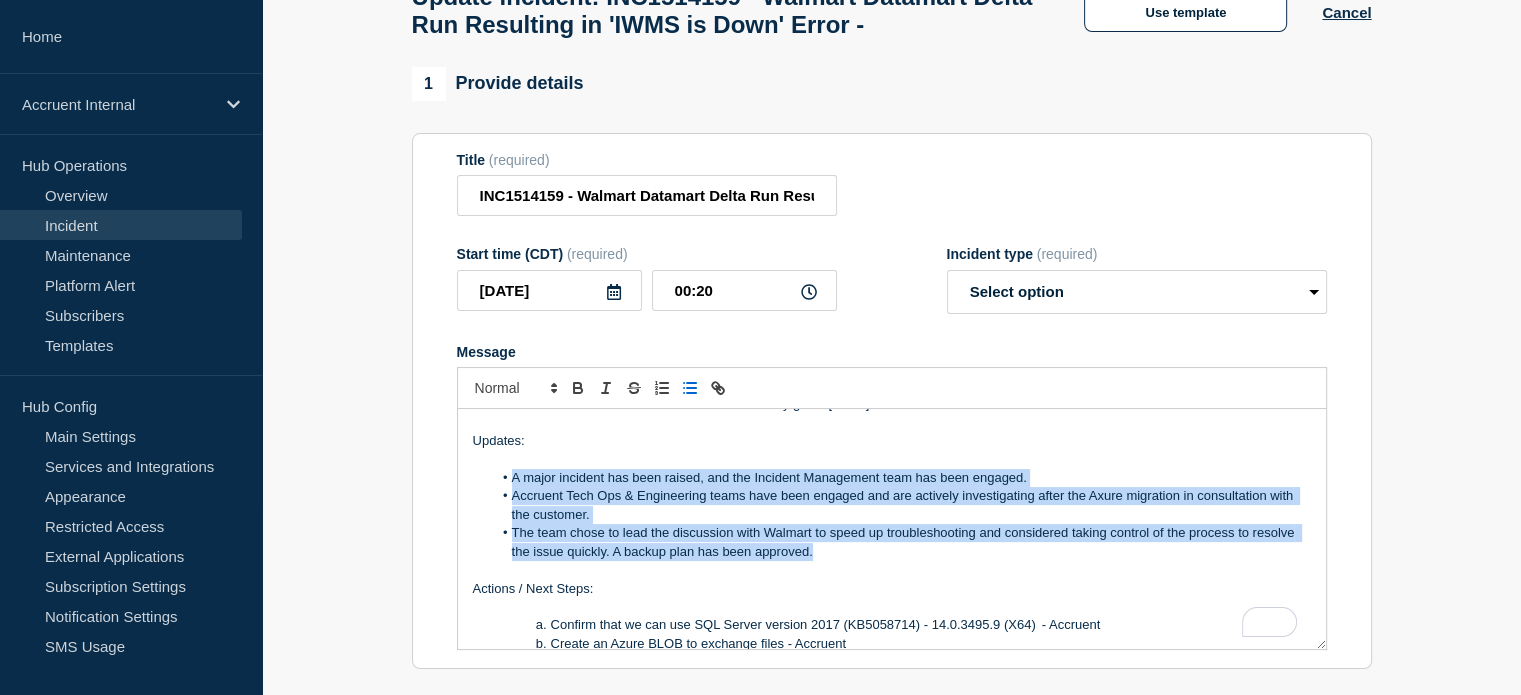 drag, startPoint x: 506, startPoint y: 521, endPoint x: 825, endPoint y: 599, distance: 328.3976 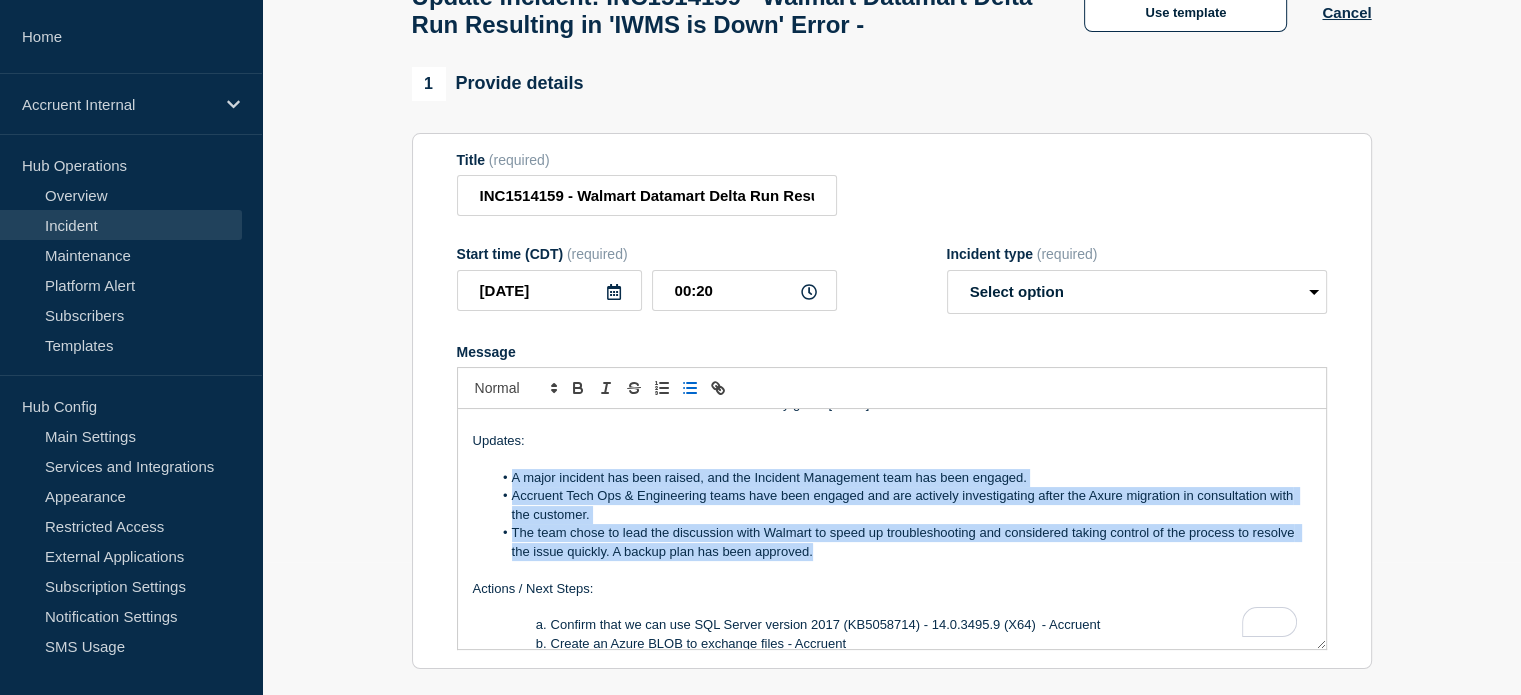 click on "A major incident has been raised, and the Incident Management team has been engaged. Accruent Tech Ops & Engineering teams have been engaged and are actively investigating after the Axure migration in consultation with the customer. The team chose to lead the discussion with Walmart to speed up troubleshooting and considered taking control of the process to resolve the issue quickly. A backup plan has been approved." at bounding box center [892, 515] 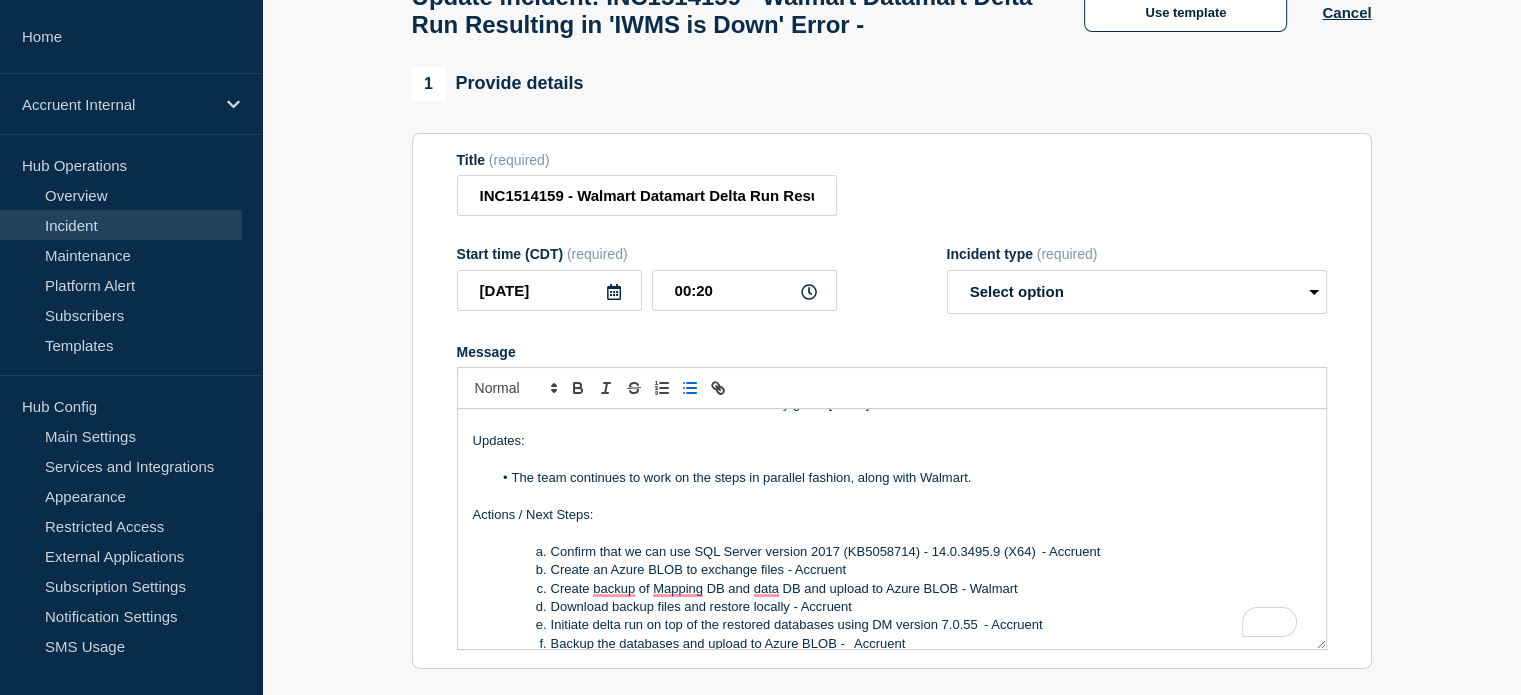 click on "The team continues to work on the steps in parallel fashion, along with Walmart." at bounding box center (901, 478) 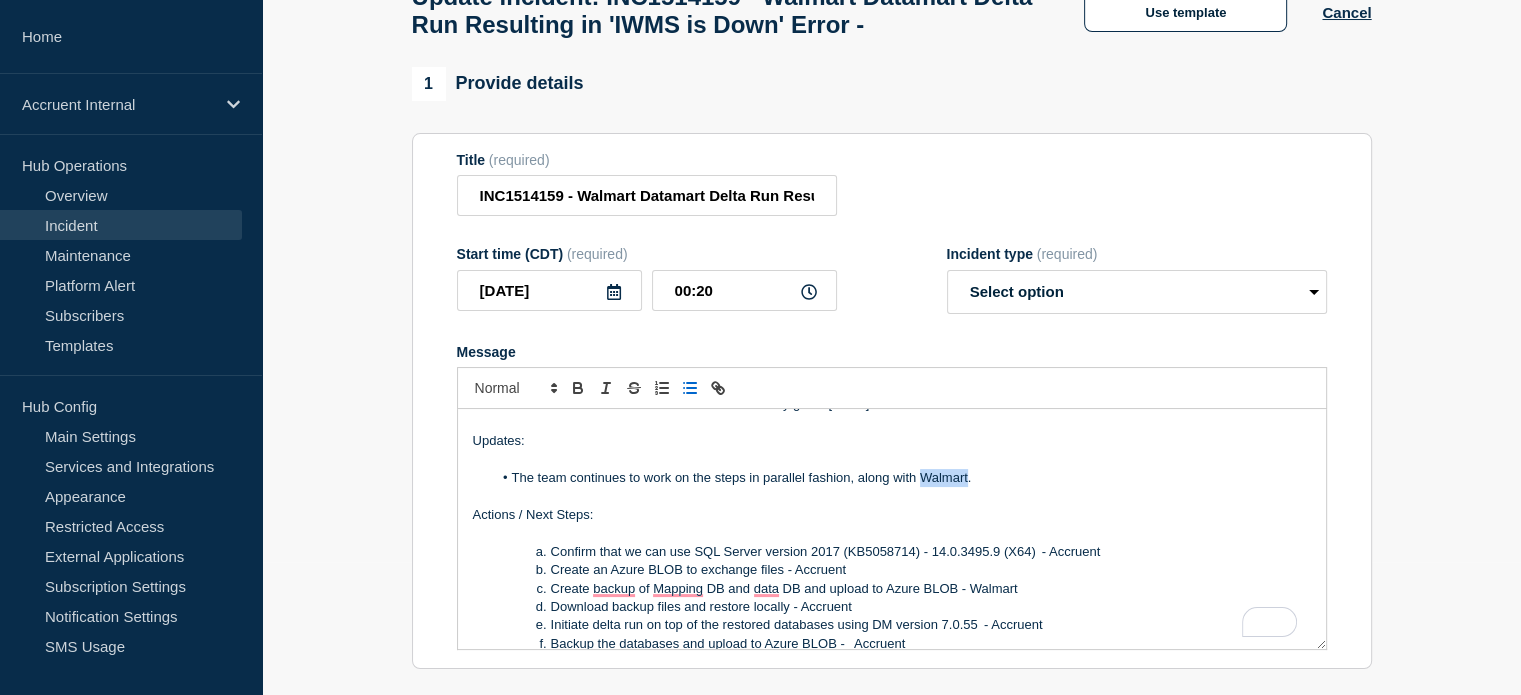 click on "The team continues to work on the steps in parallel fashion, along with Walmart." at bounding box center [901, 478] 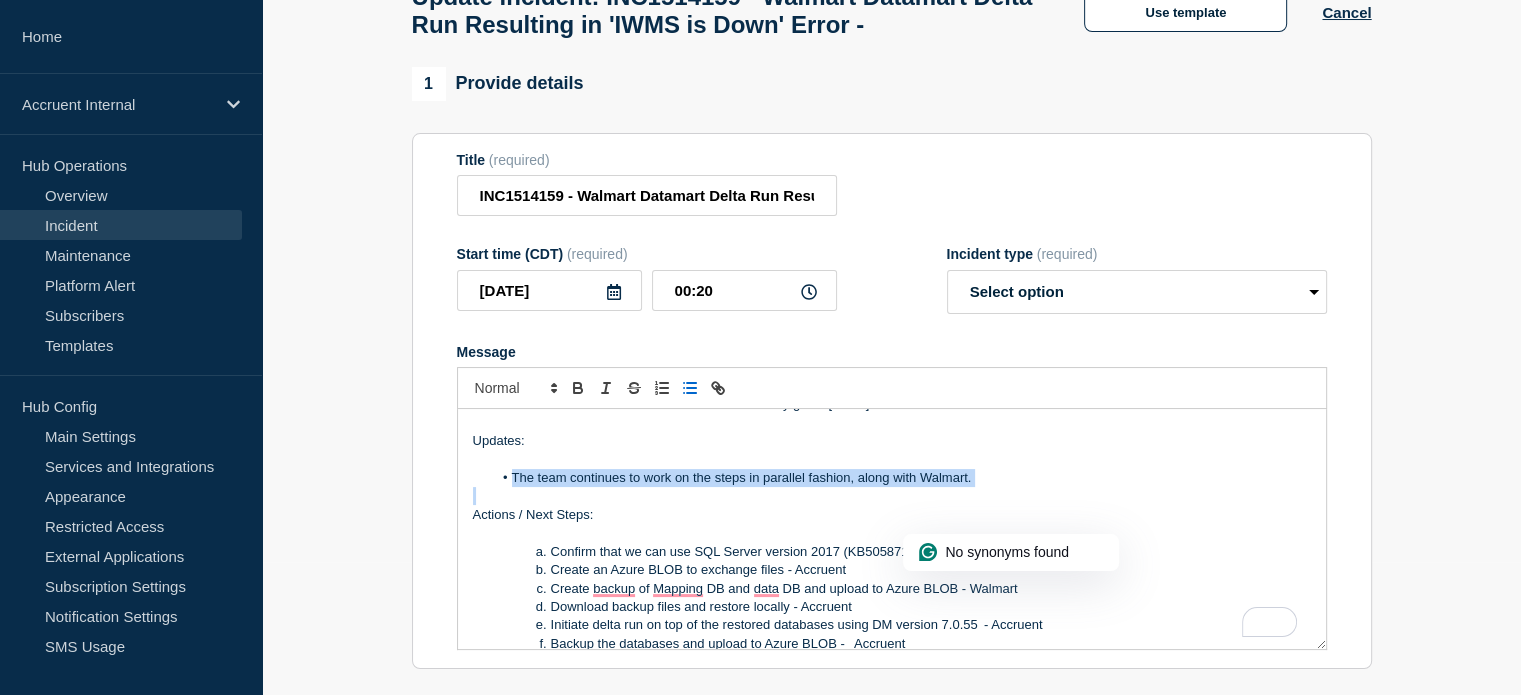 click on "The team continues to work on the steps in parallel fashion, along with Walmart." at bounding box center [901, 478] 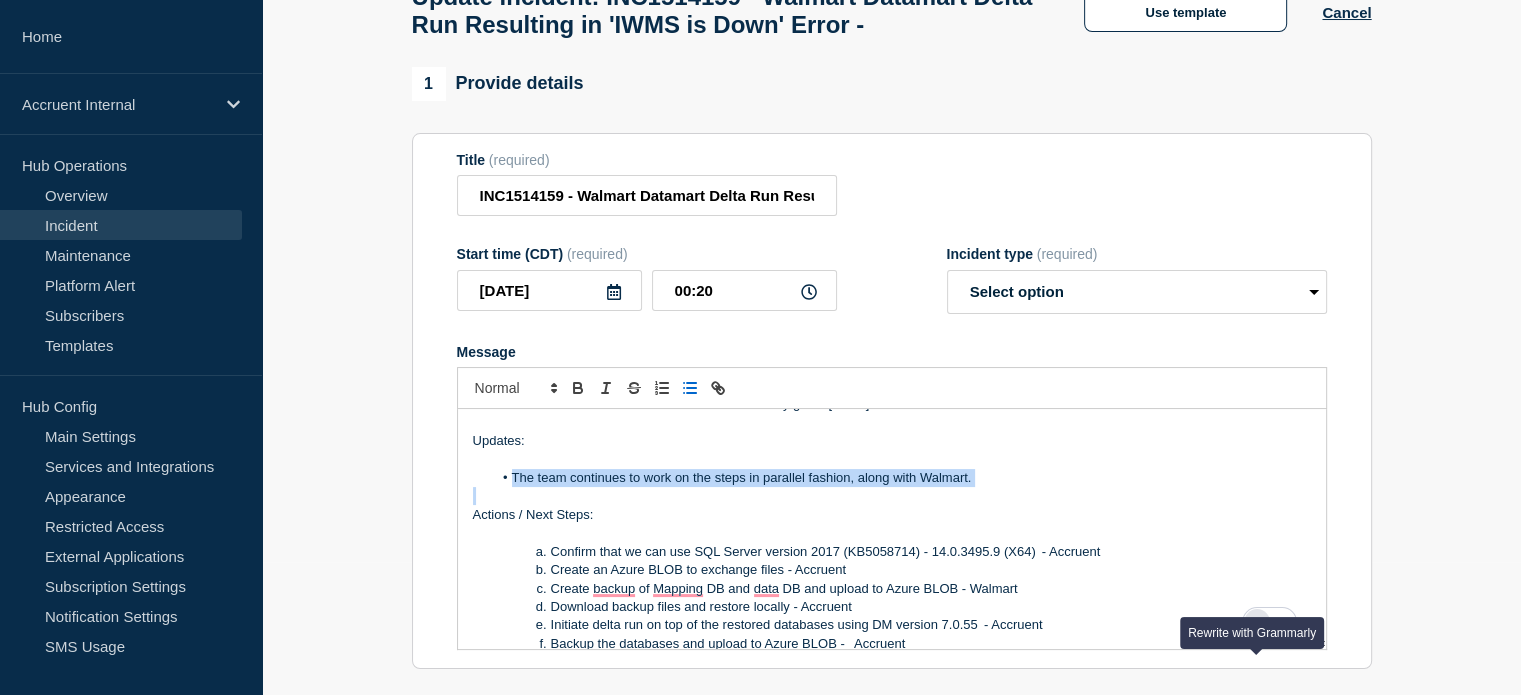 click at bounding box center [1257, 622] 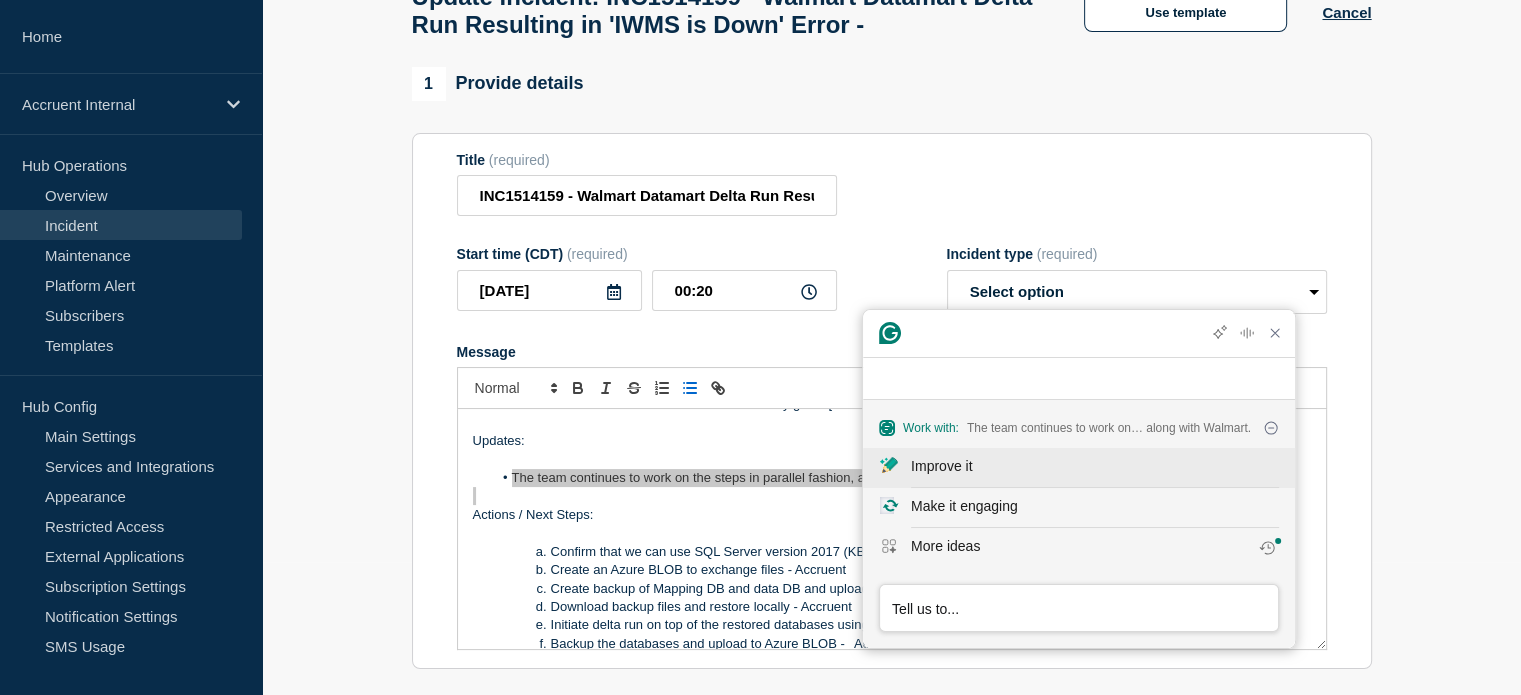 scroll, scrollTop: 0, scrollLeft: 0, axis: both 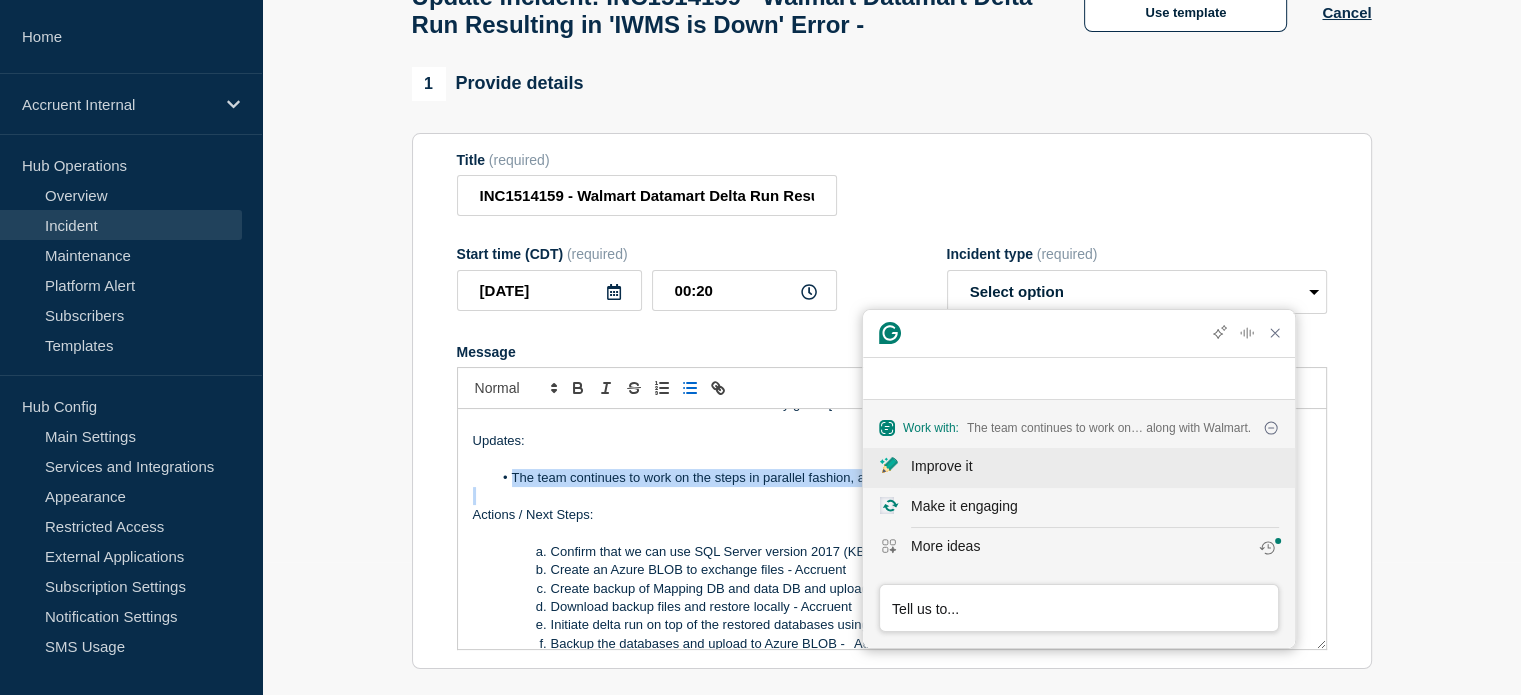 click on "Improve it" 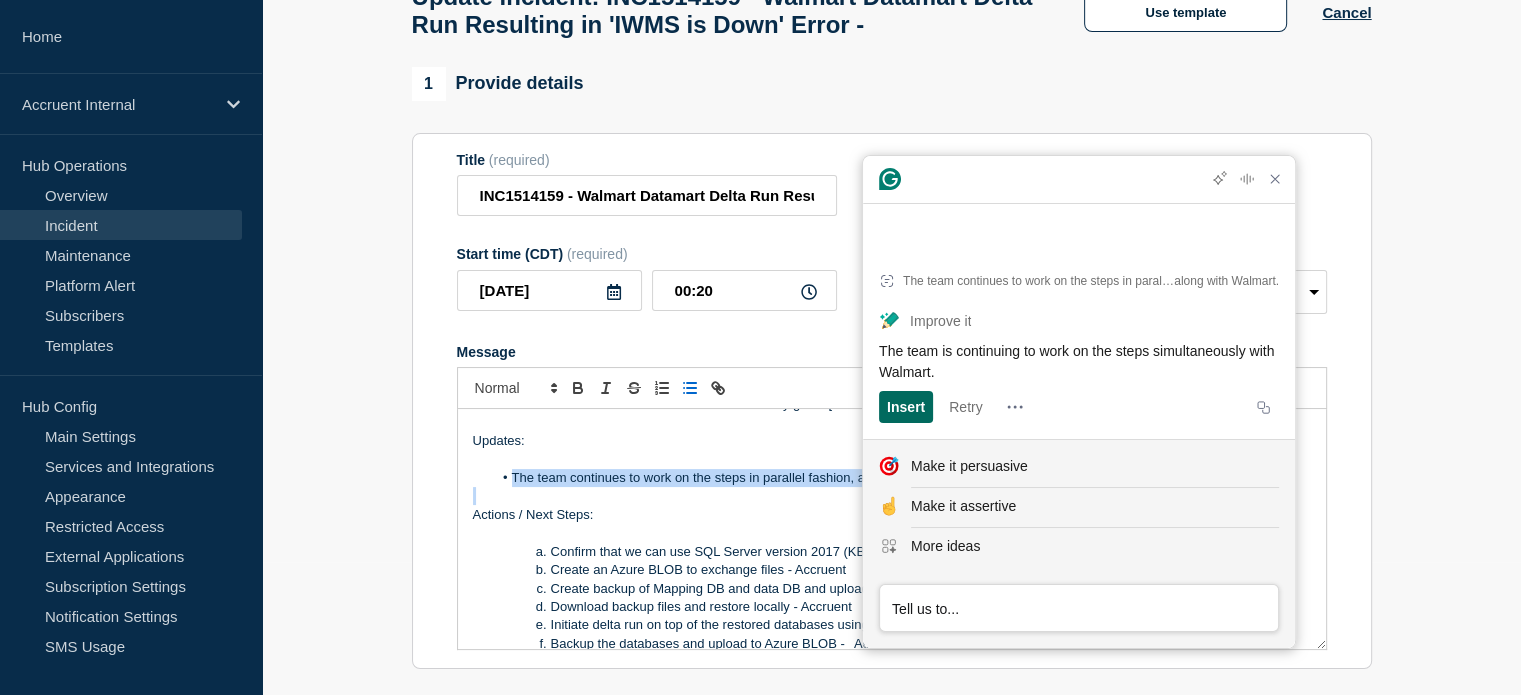 click on "Insert" 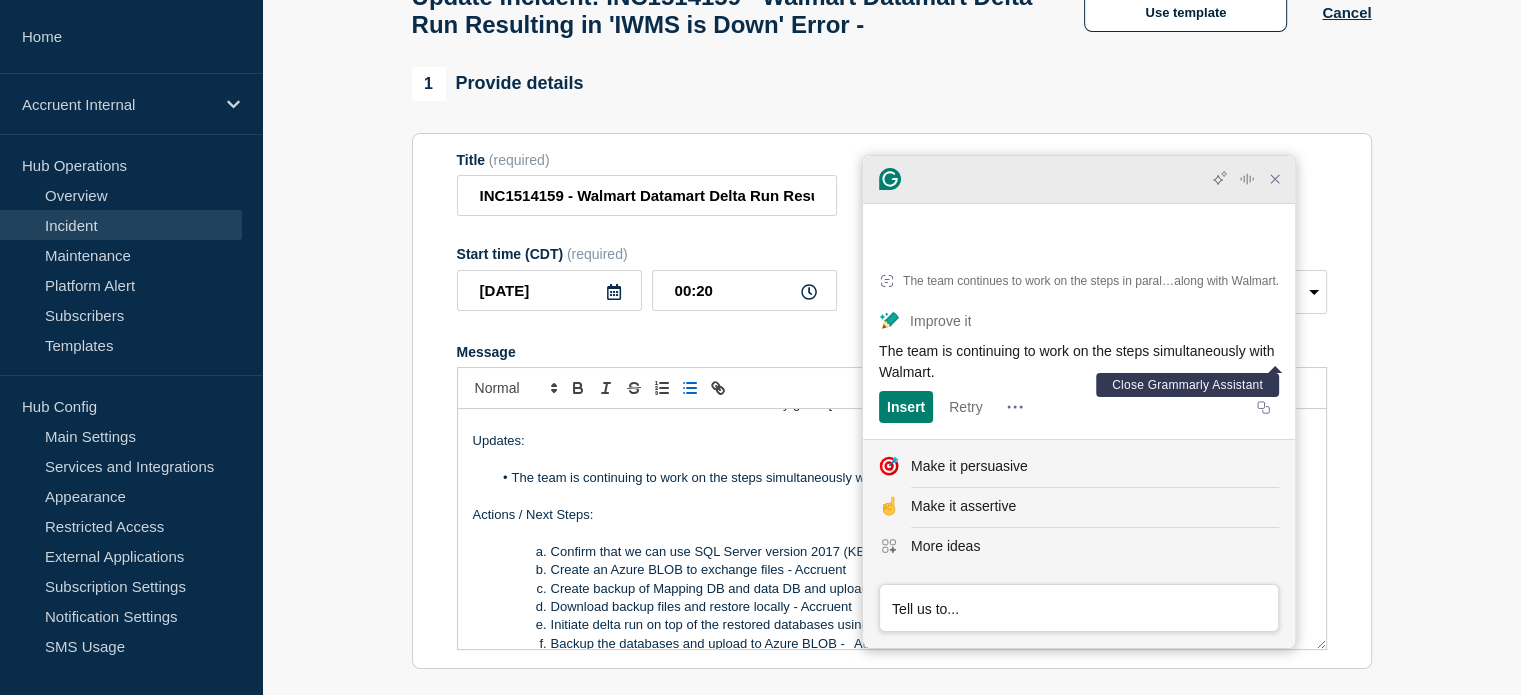 click 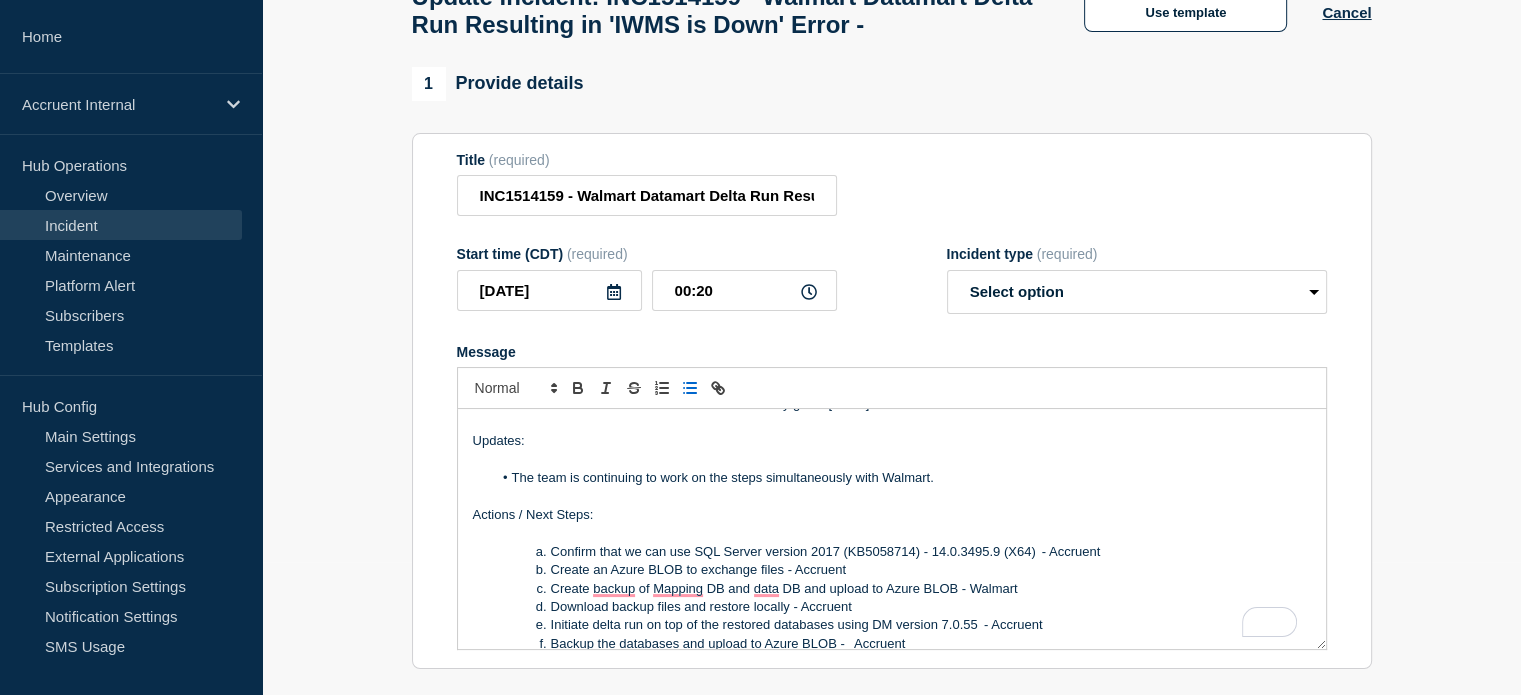 click on "The team is continuing to work on the steps simultaneously with Walmart." at bounding box center [901, 478] 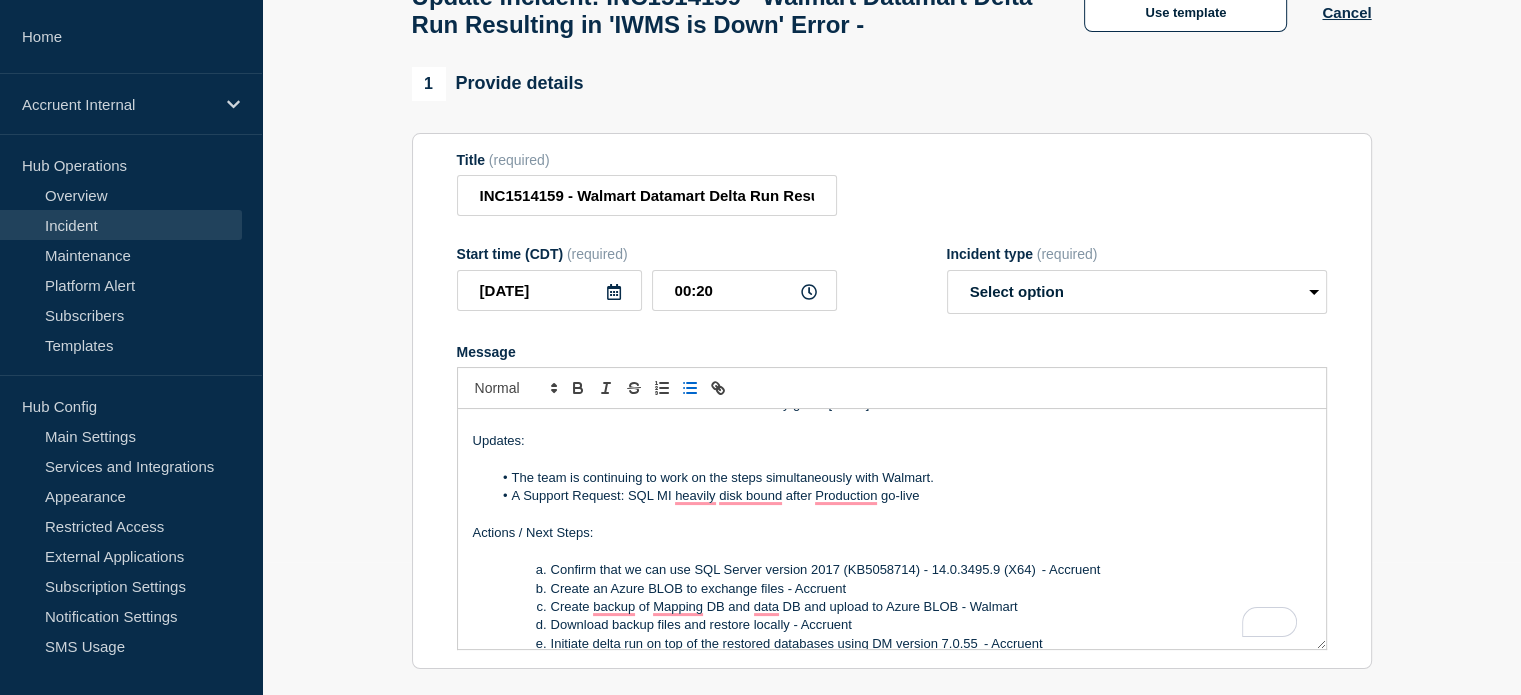 click on "A Support Request: SQL MI heavily disk bound after Production go-live" at bounding box center (901, 496) 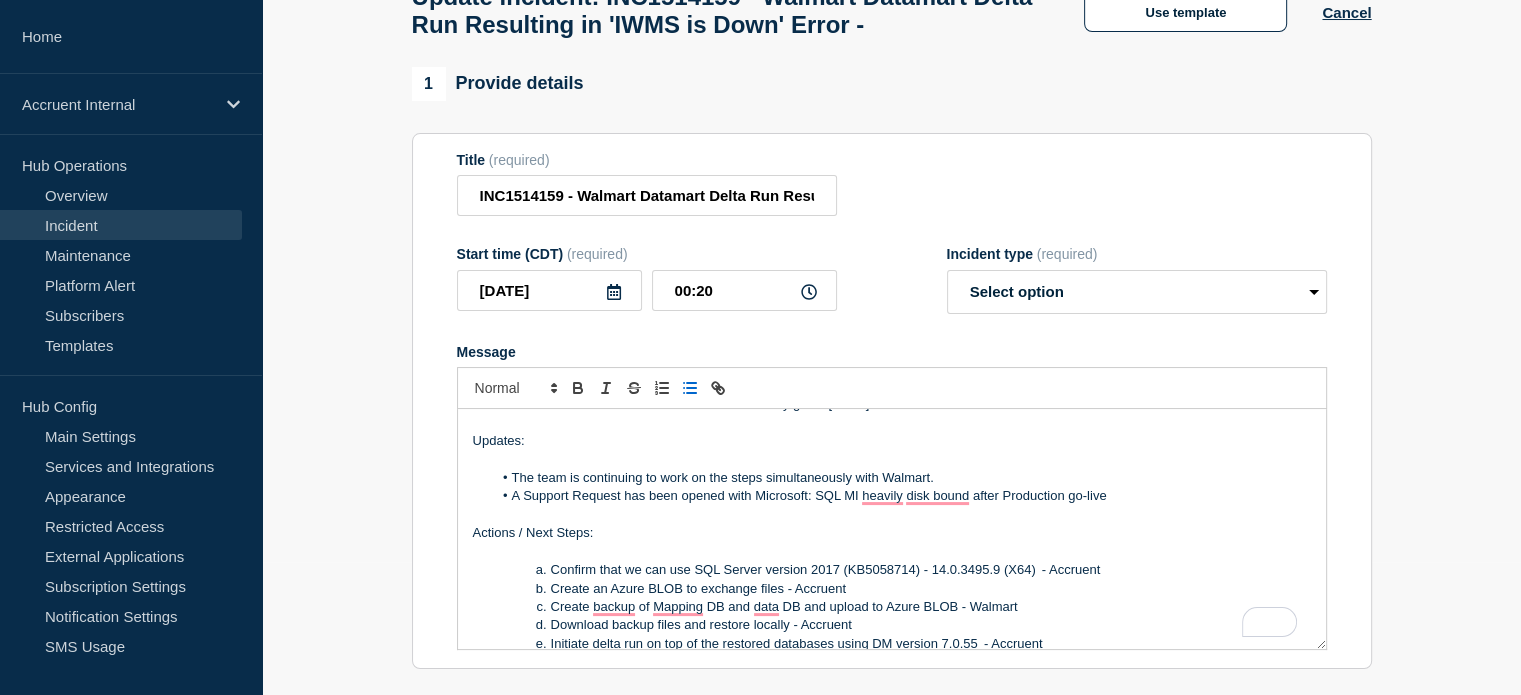 click on "A Support Request has been opened with Microsoft: SQL MI heavily disk bound after Production go-live" at bounding box center (901, 496) 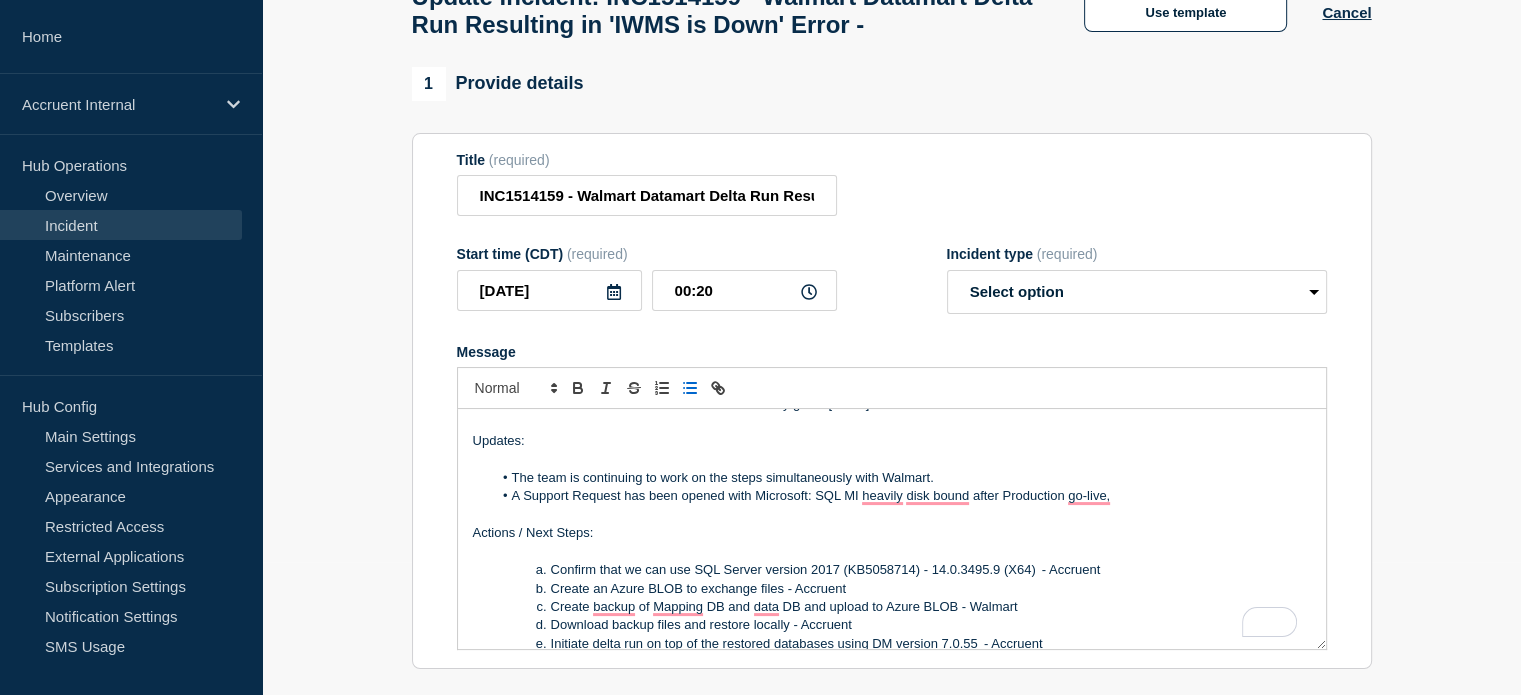 scroll, scrollTop: 200, scrollLeft: 0, axis: vertical 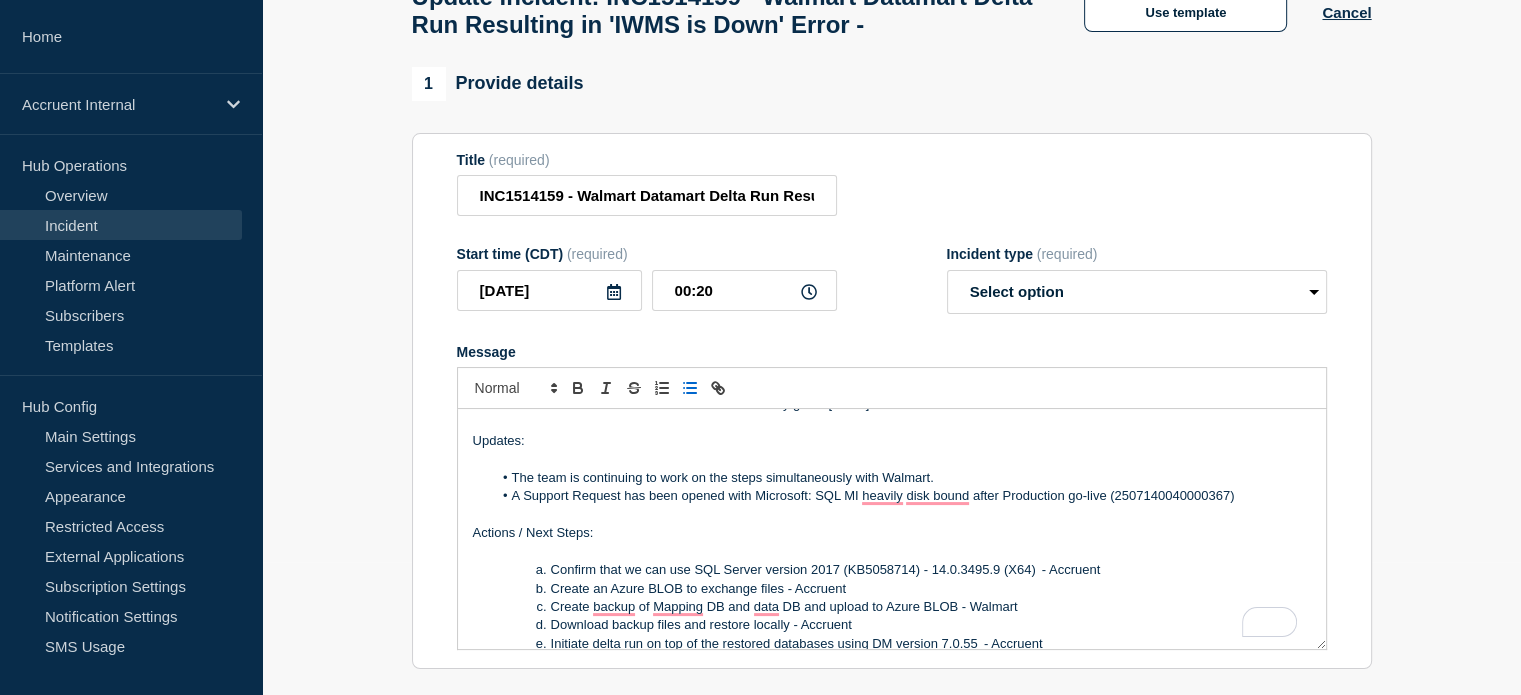click on "A Support Request has been opened with Microsoft: SQL MI heavily disk bound after Production go-live (2507140040000367)" at bounding box center [901, 496] 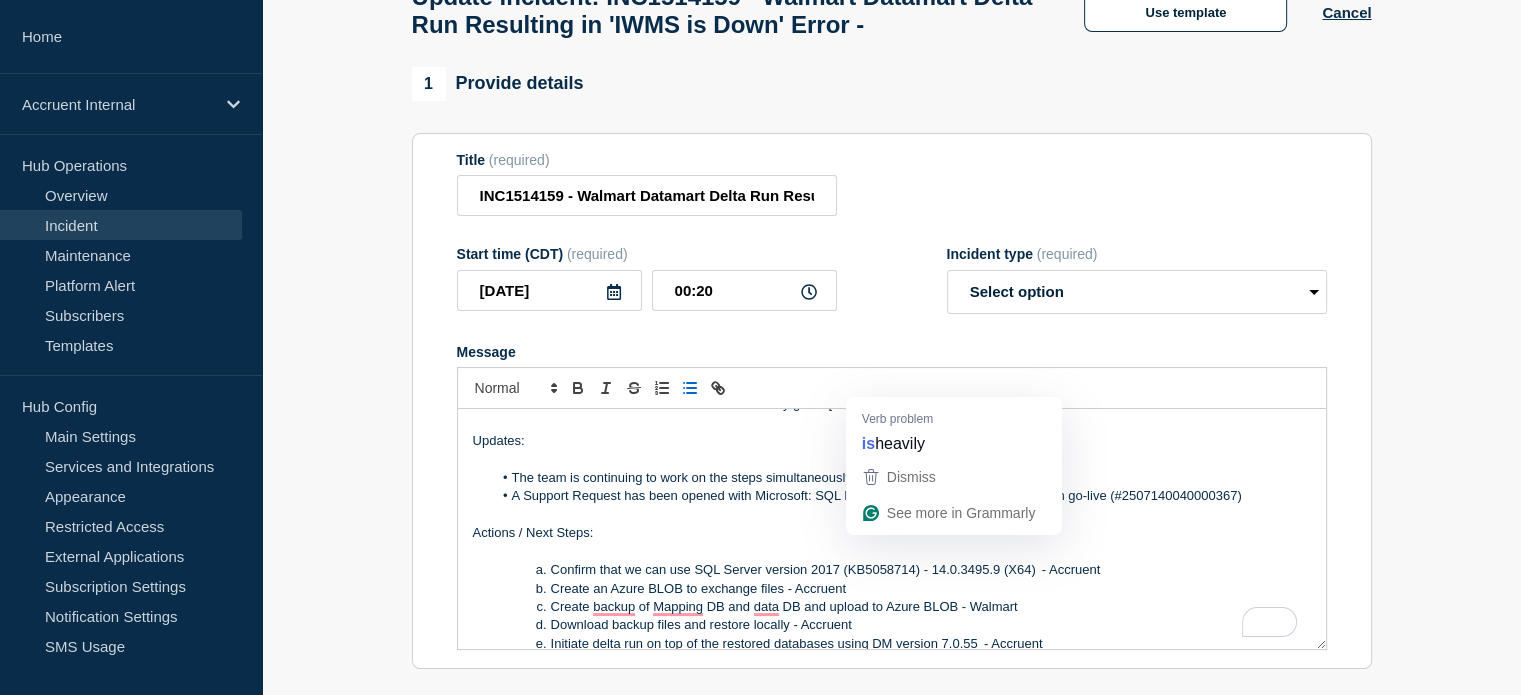 click on "A Support Request has been opened with Microsoft: SQL MI heavily disk bound after Production go-live (#2507140040000367)" at bounding box center [901, 496] 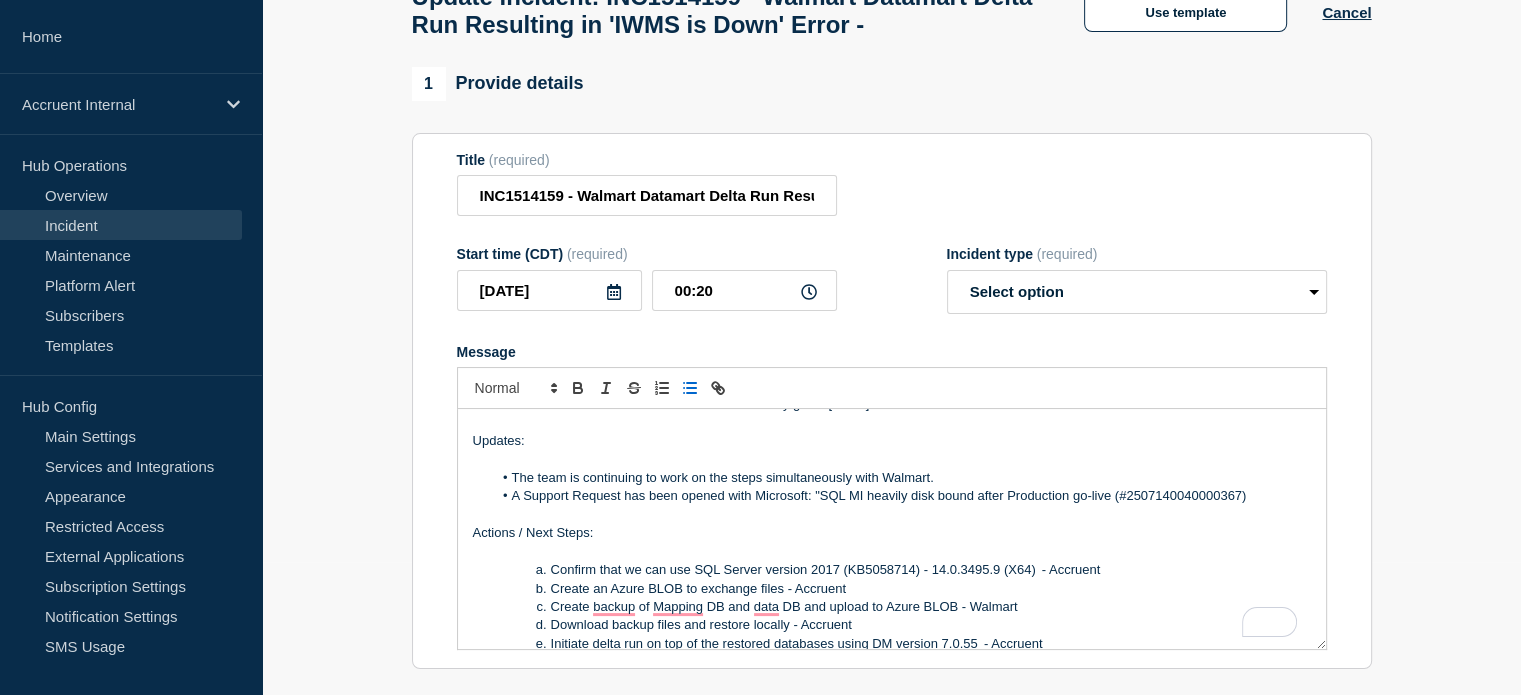 click on "A Support Request has been opened with Microsoft: "SQL MI heavily disk bound after Production go-live (#2507140040000367)" at bounding box center (901, 496) 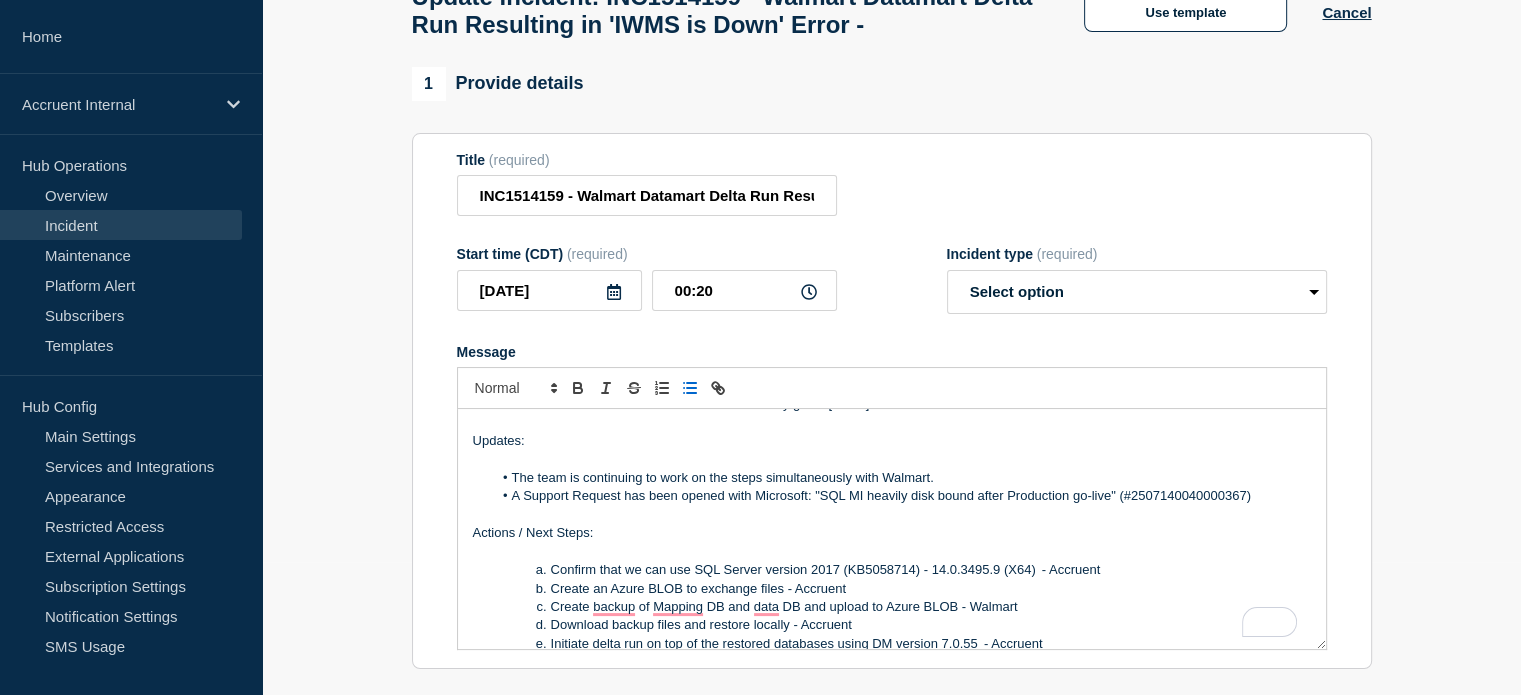 scroll, scrollTop: 257, scrollLeft: 0, axis: vertical 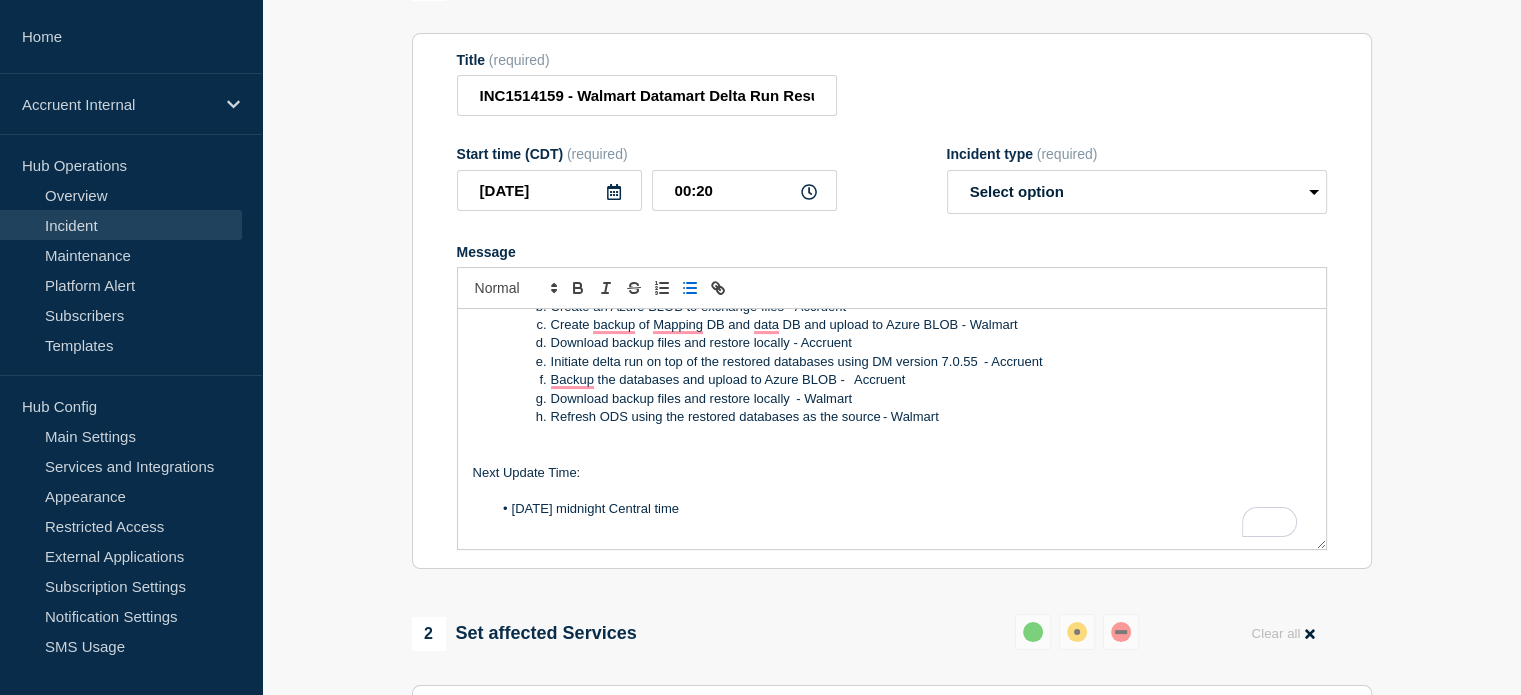 click on "[DATE] midnight Central time" at bounding box center [901, 509] 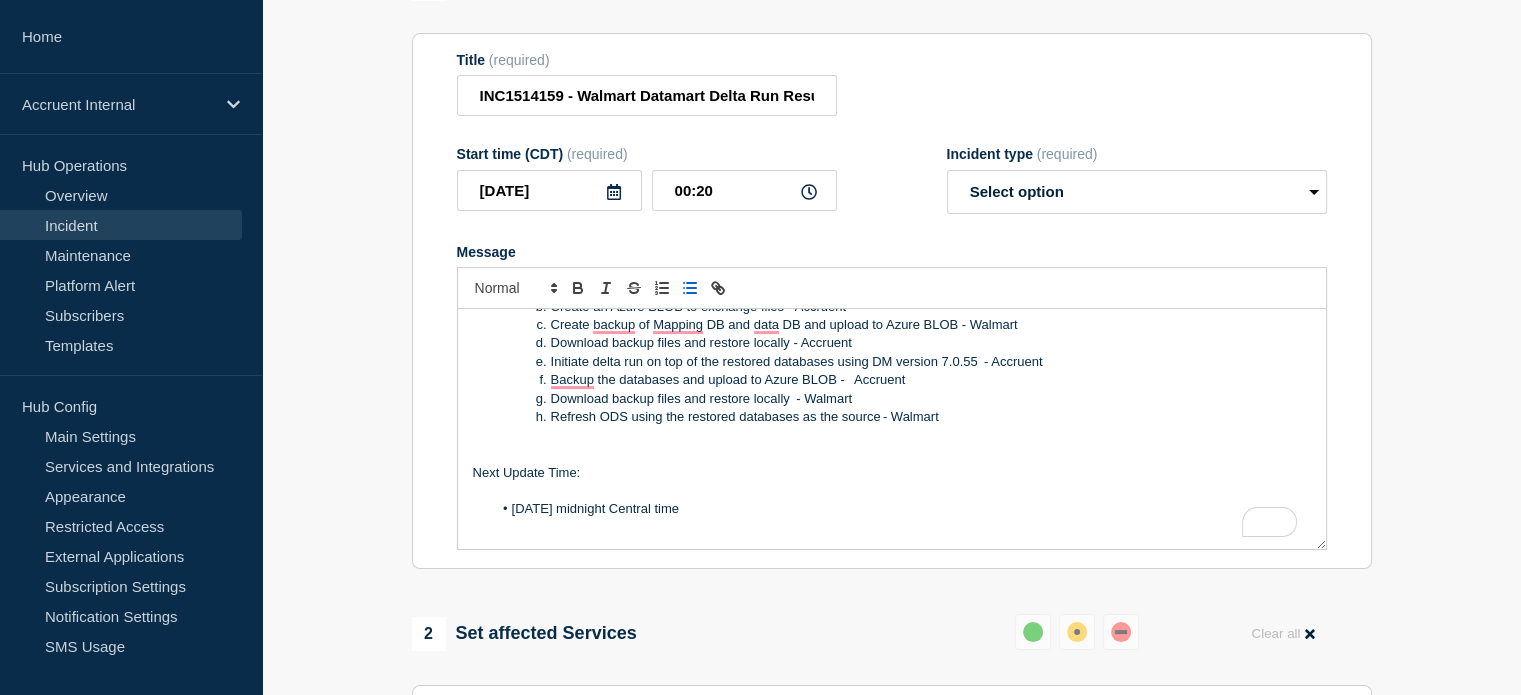 drag, startPoint x: 571, startPoint y: 557, endPoint x: 703, endPoint y: 548, distance: 132.30646 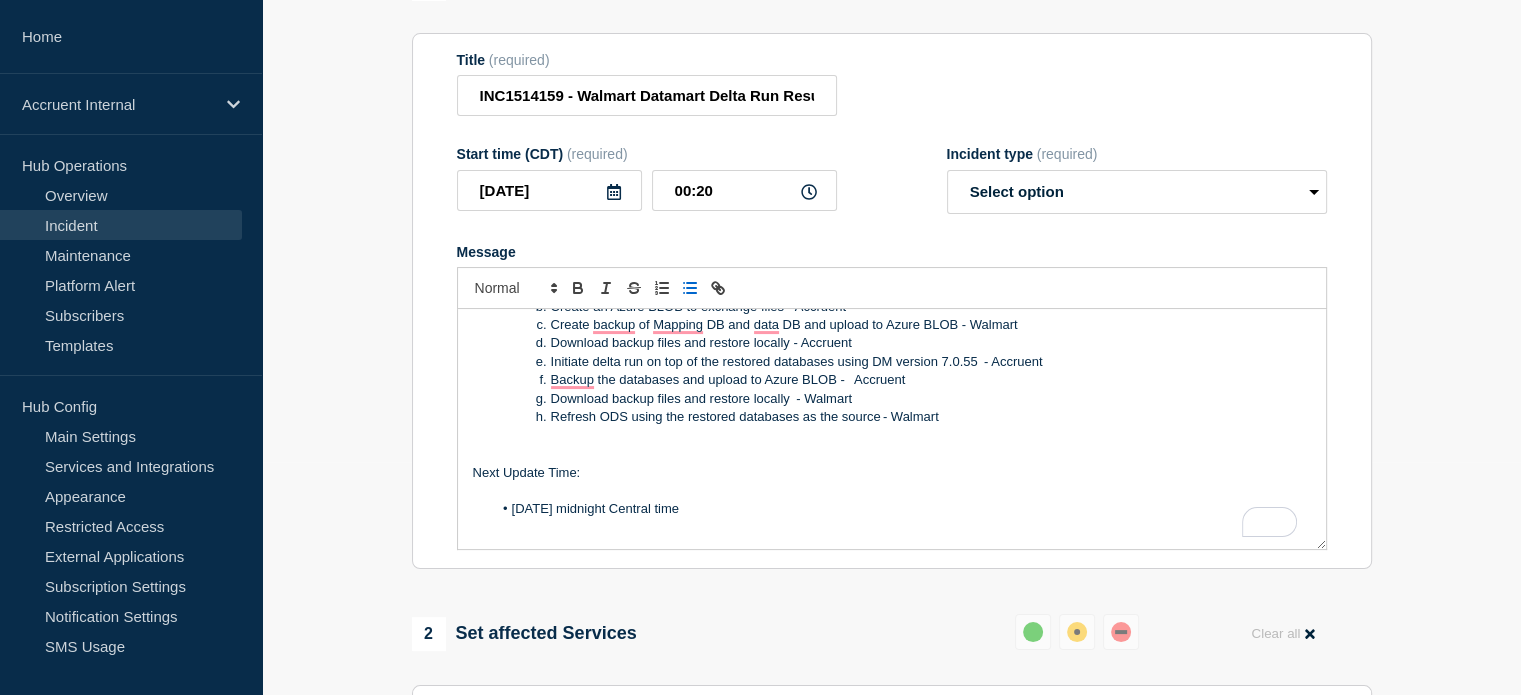 click on "[DATE] midnight Central time" at bounding box center [901, 509] 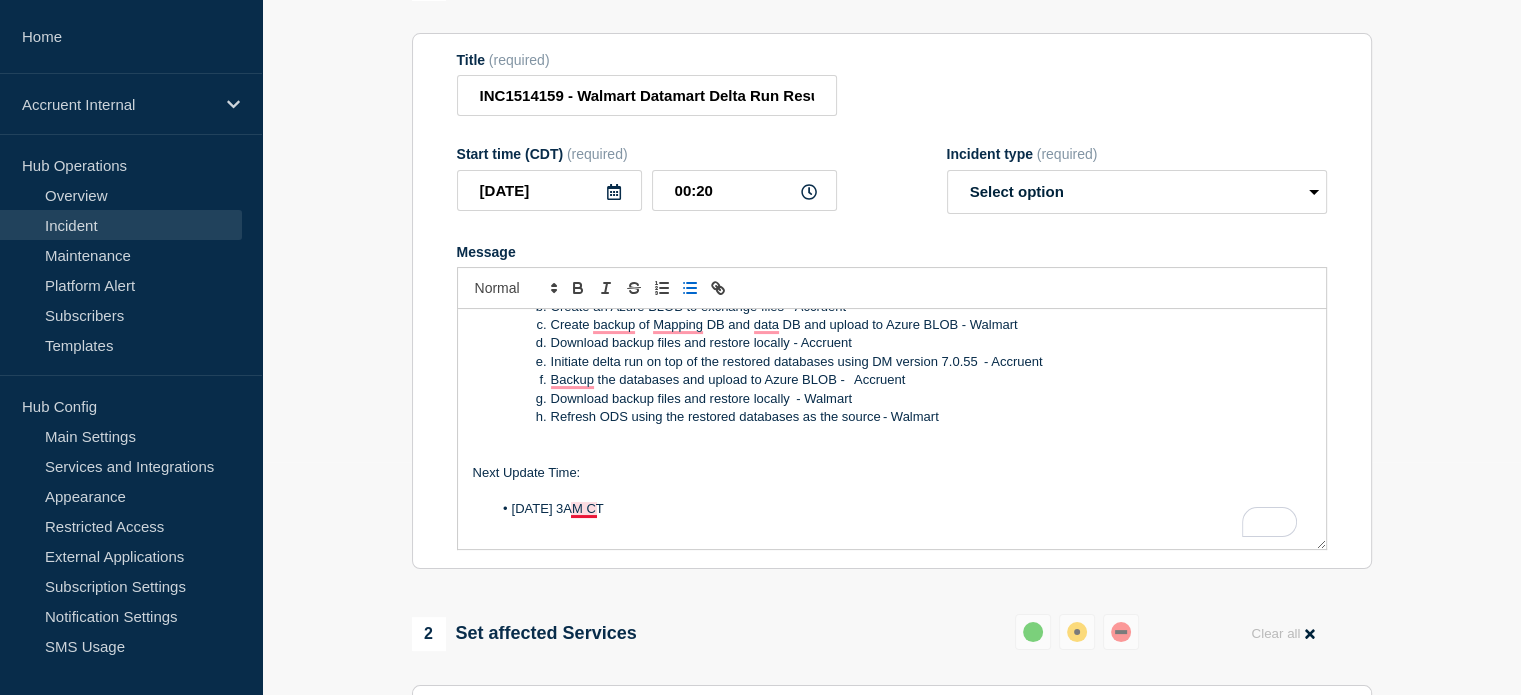 click on "[DATE] 3AM CT" at bounding box center [901, 509] 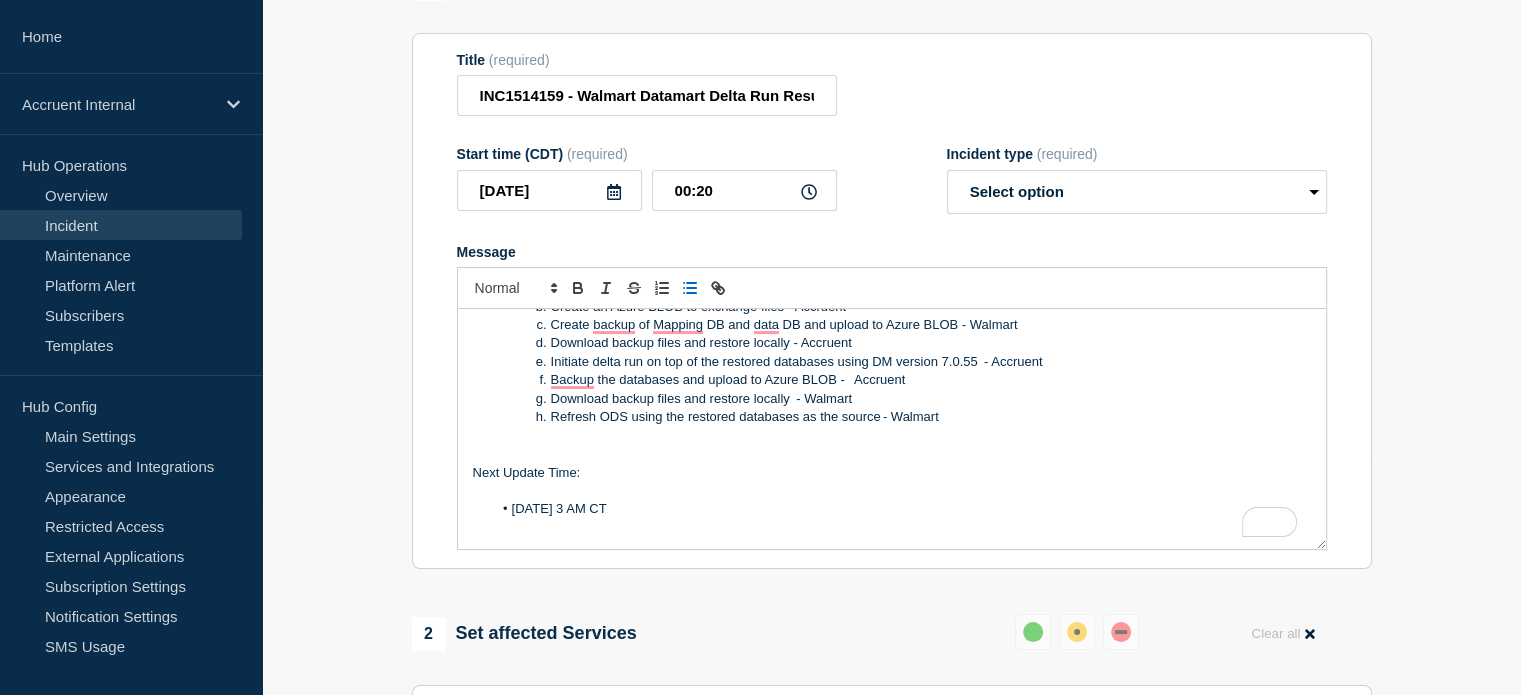 click on "[DATE] 3 AM CT" at bounding box center [901, 509] 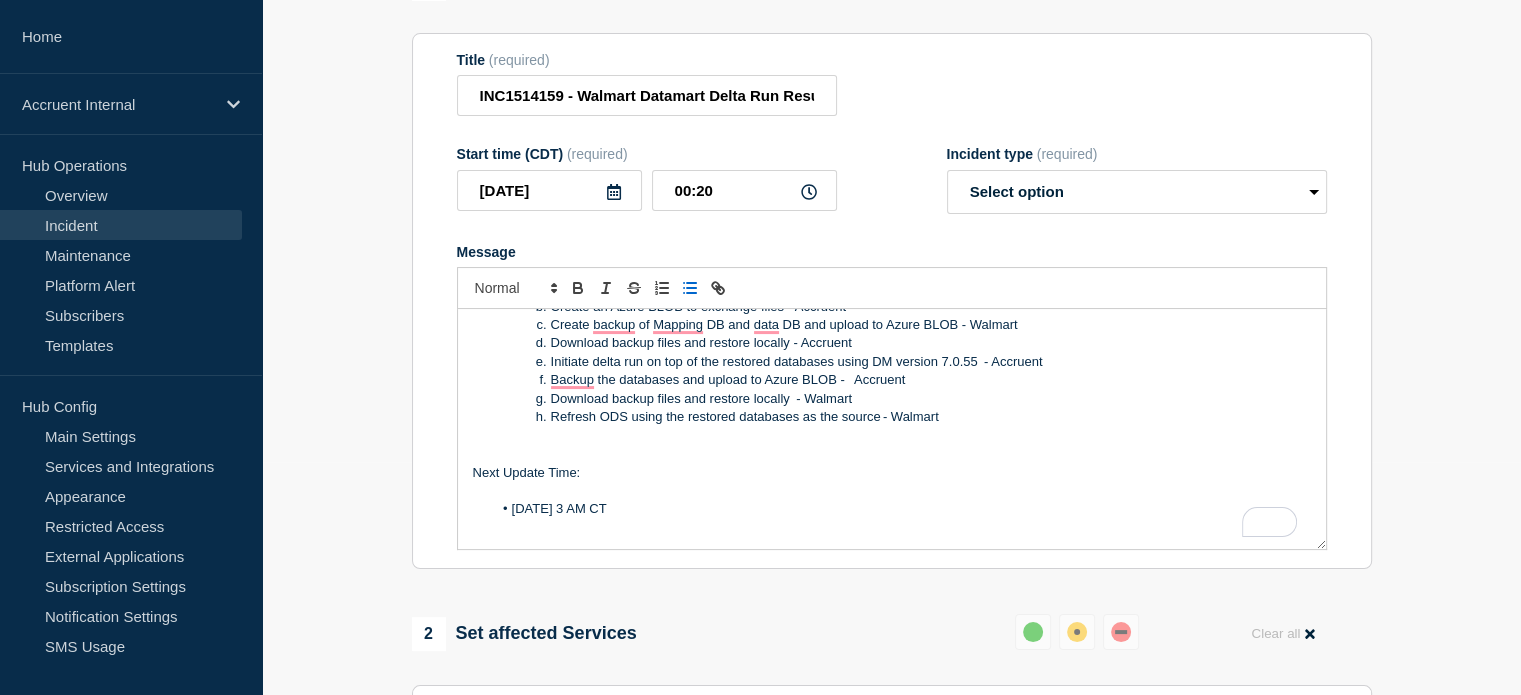 scroll, scrollTop: 82, scrollLeft: 0, axis: vertical 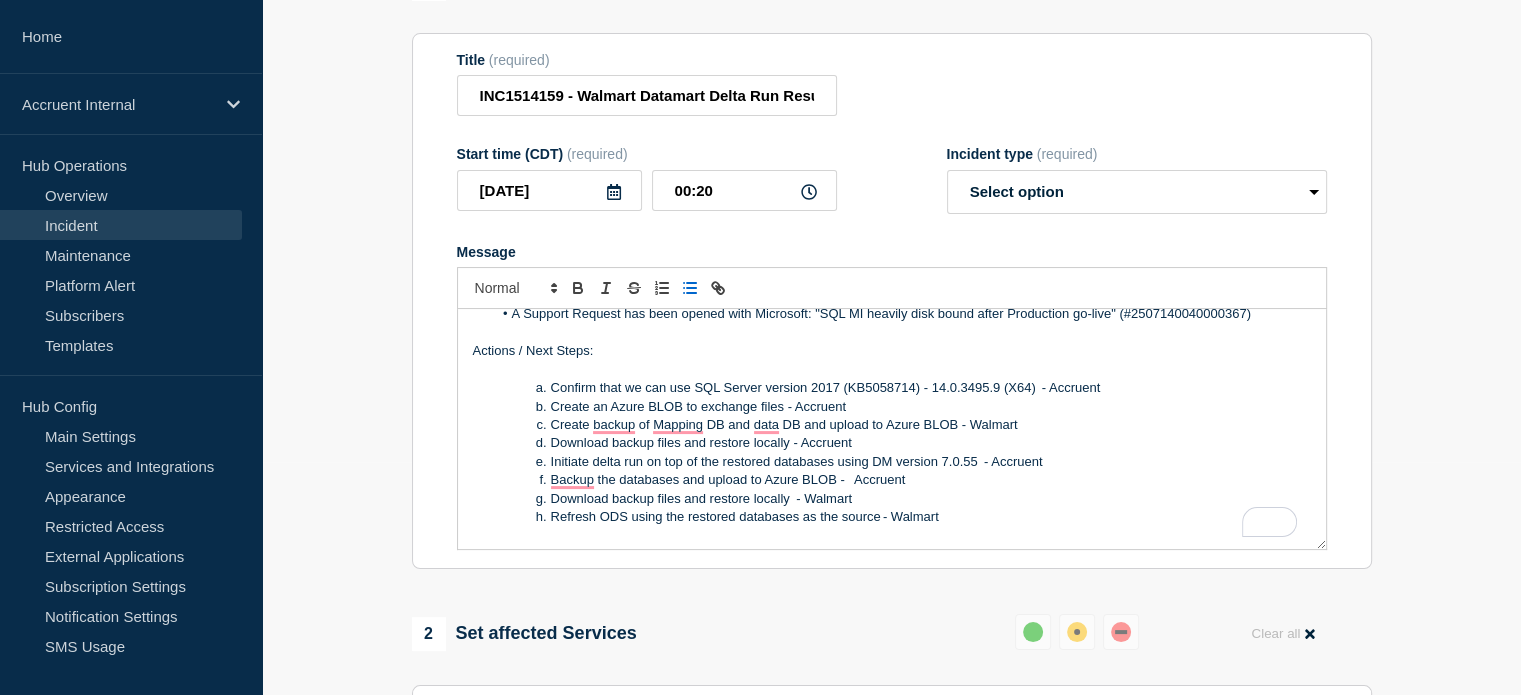 click on "Confirm that we can use SQL Server version 2017 (KB5058714) - 14.0.3495.9 (X64)	- Accruent" at bounding box center (901, 388) 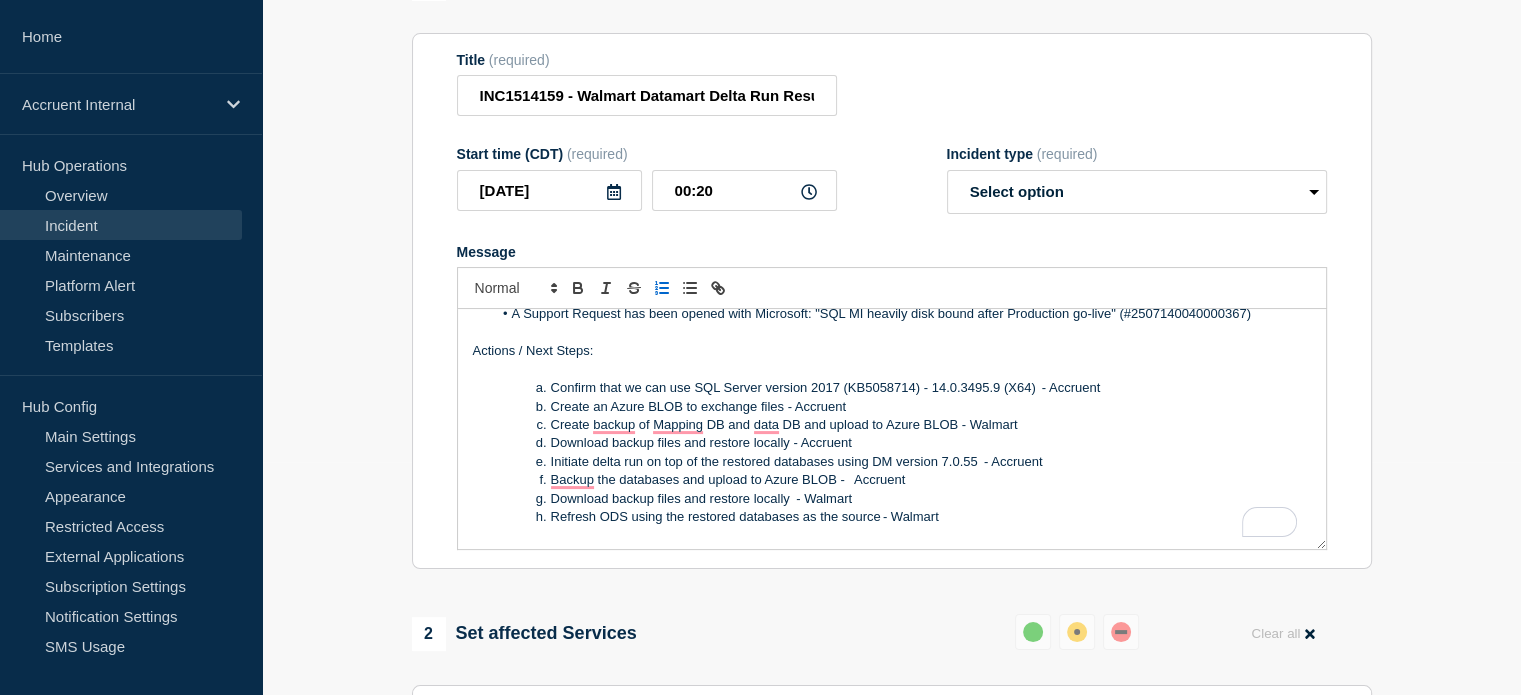 scroll, scrollTop: 82, scrollLeft: 0, axis: vertical 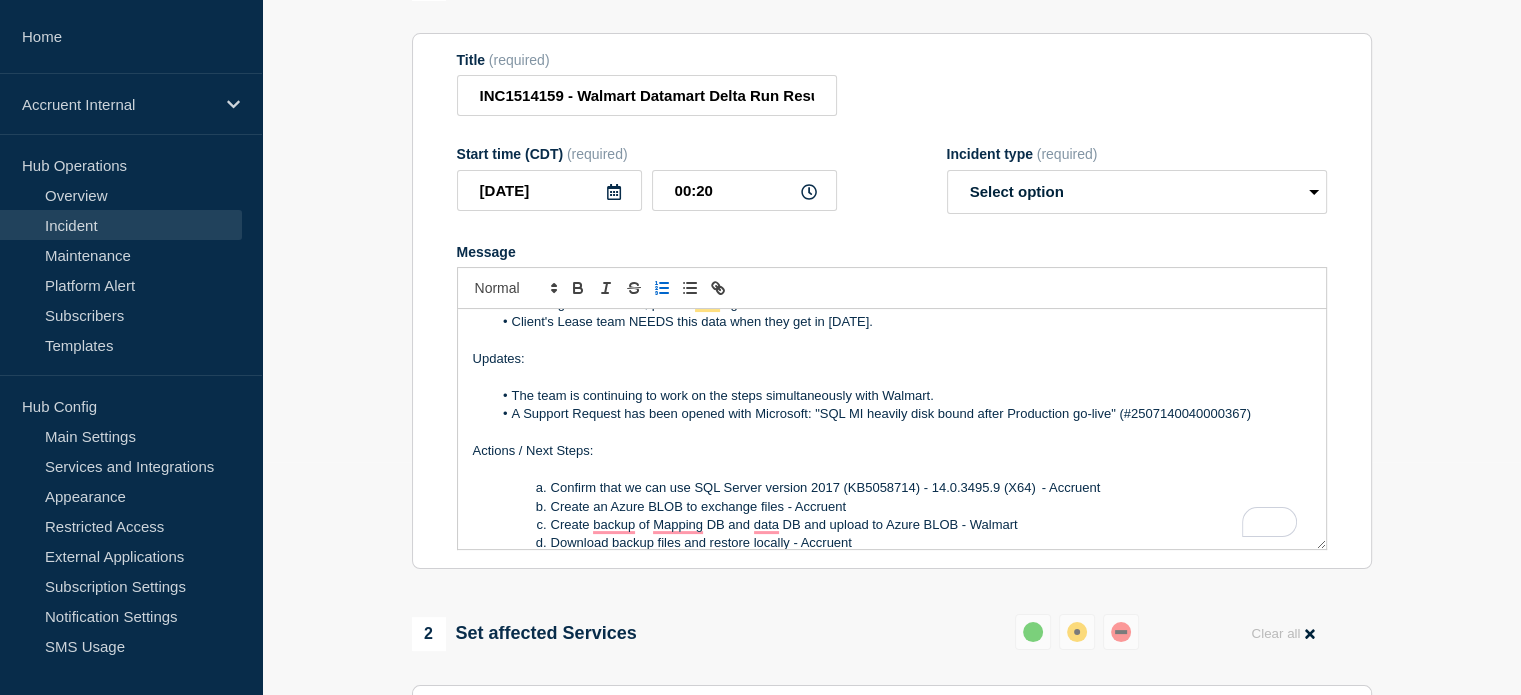 click on "The team is continuing to work on the steps simultaneously with Walmart." at bounding box center [901, 396] 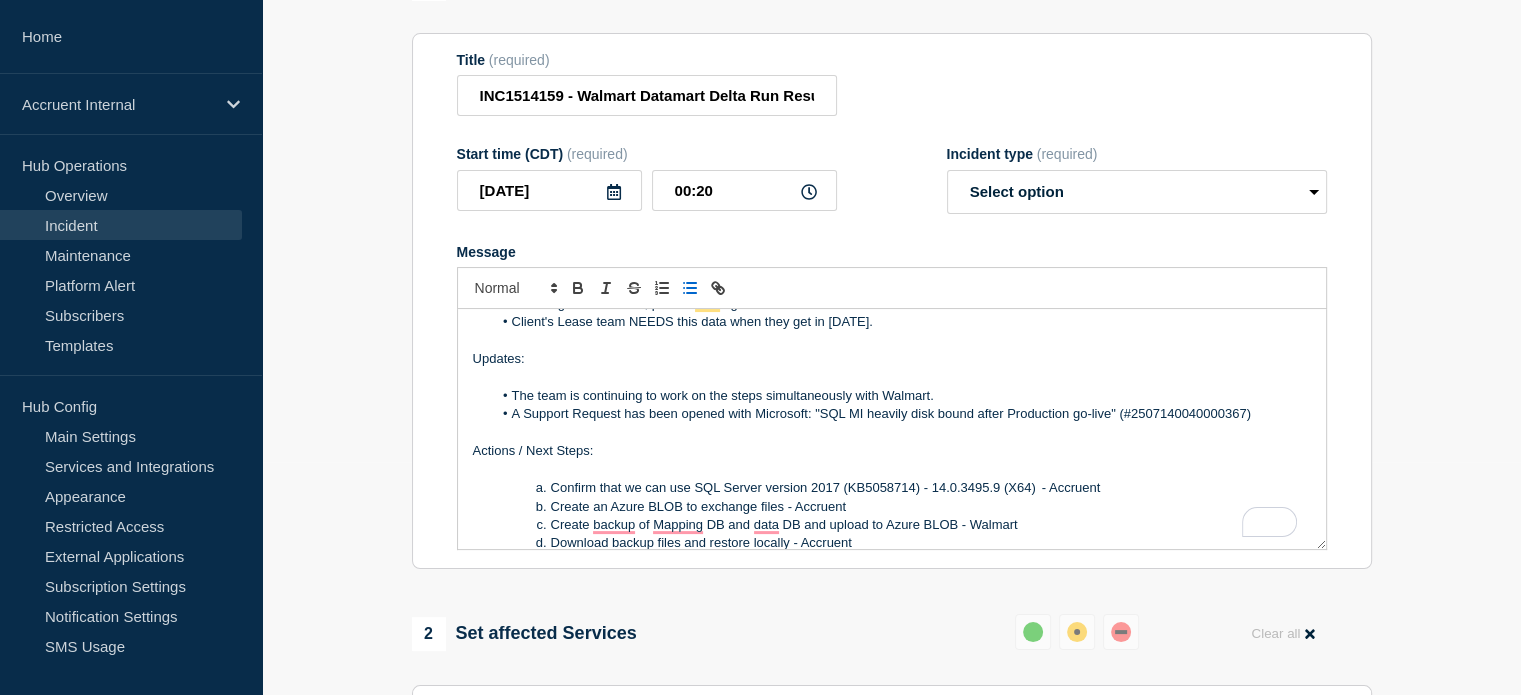 scroll, scrollTop: 232, scrollLeft: 0, axis: vertical 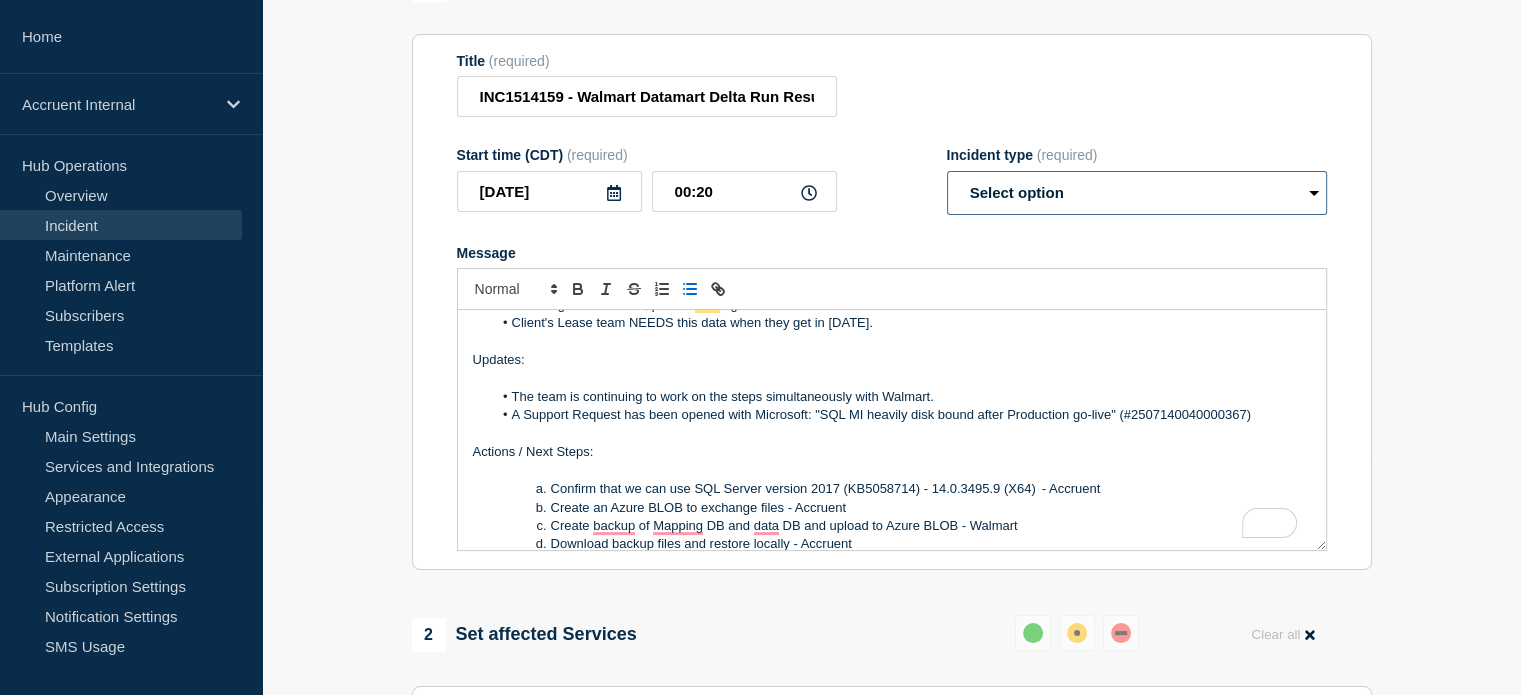 click on "Select option Investigating Identified Monitoring Resolved" at bounding box center (1137, 193) 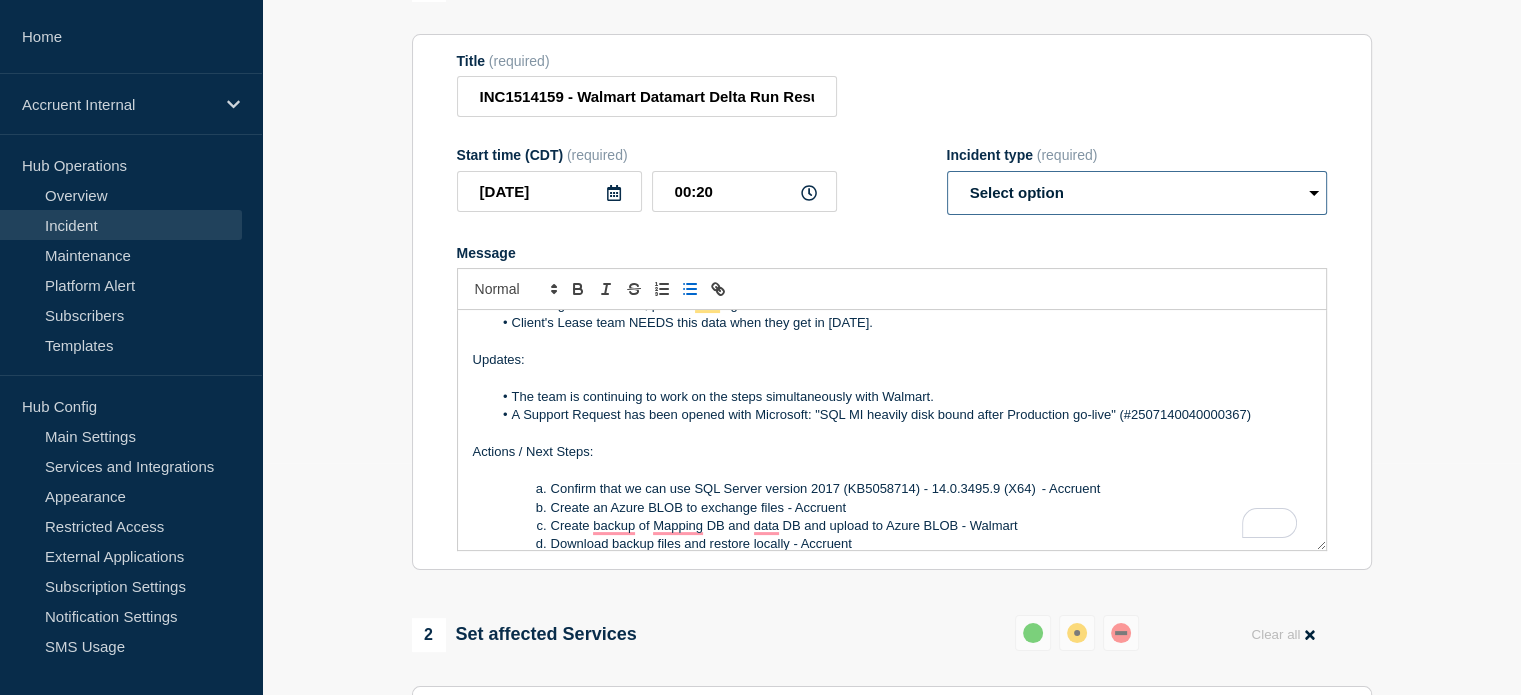 select on "identified" 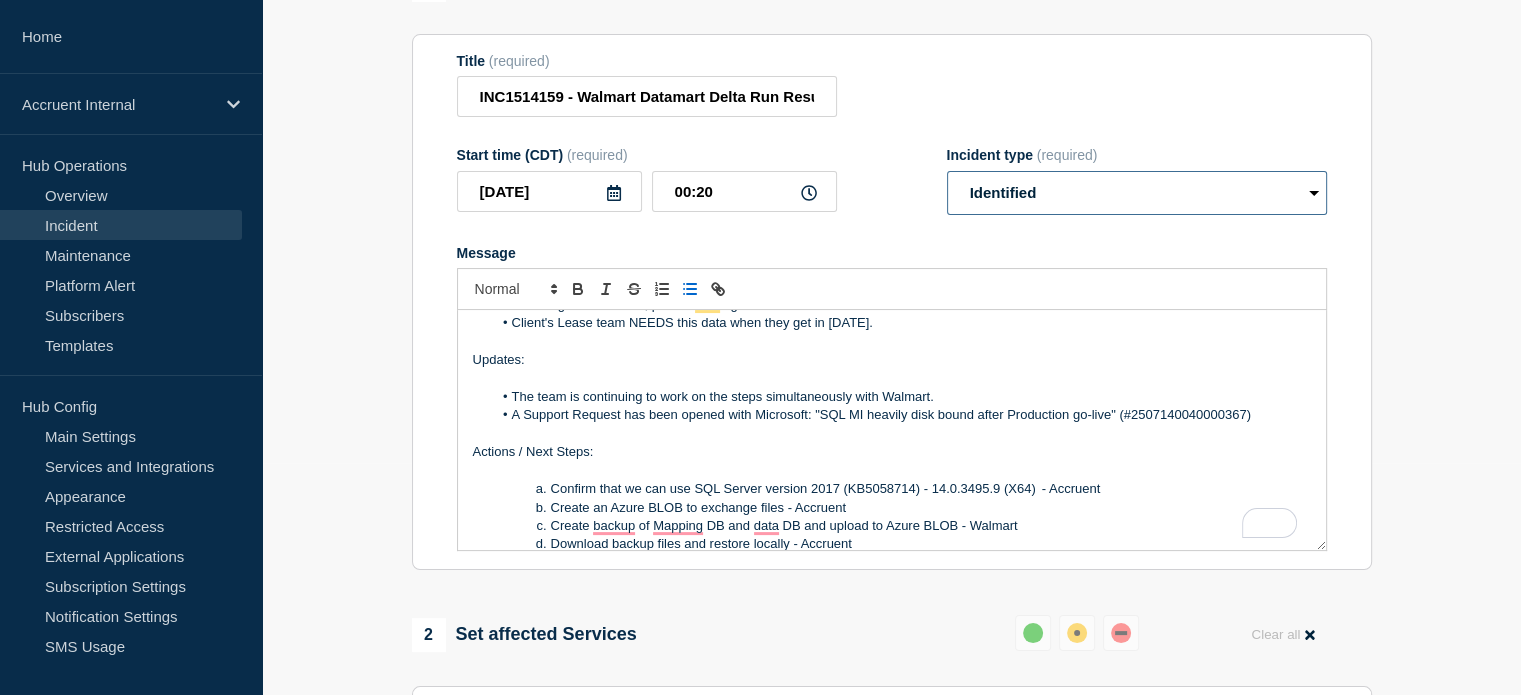 click on "Select option Investigating Identified Monitoring Resolved" at bounding box center [1137, 193] 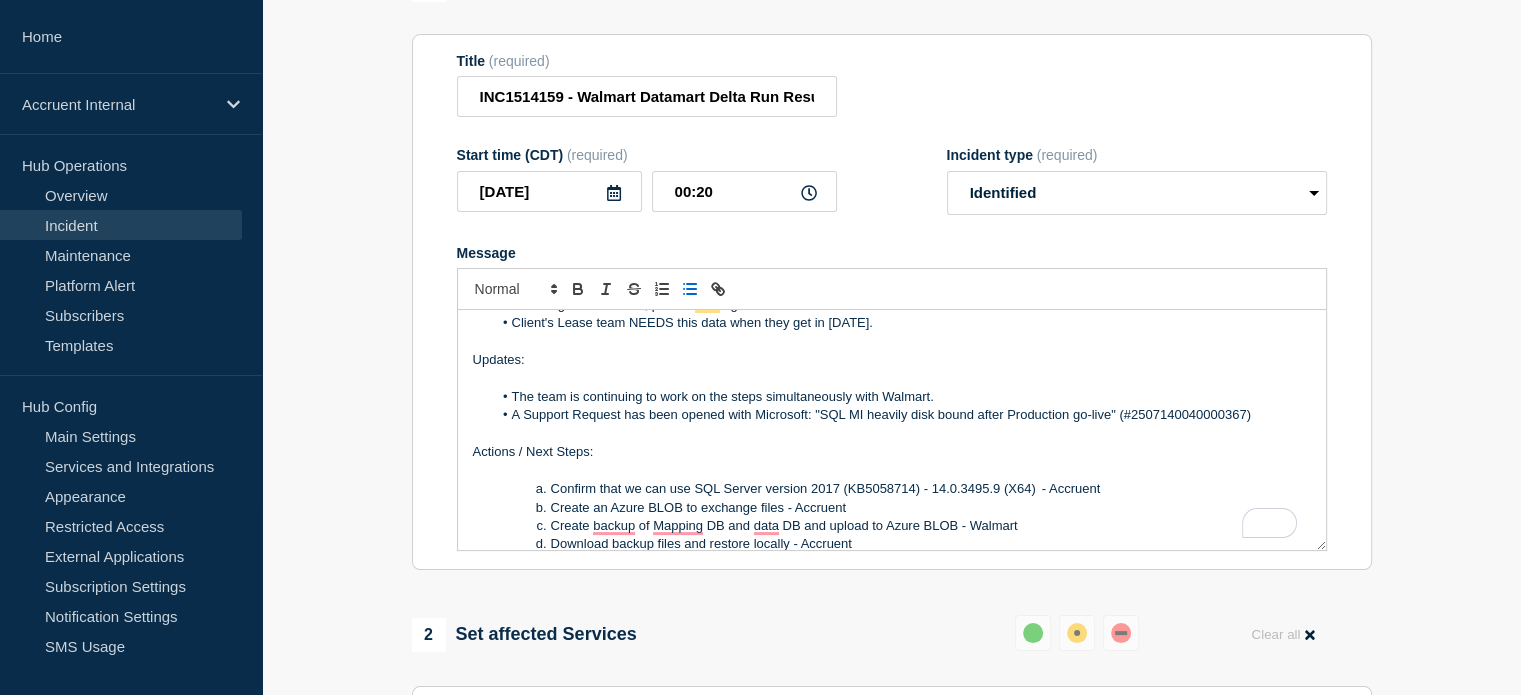 click on "1  Provide details  Title  (required) INC1514159 - Walmart Datamart Delta Run Resulting in 'IWMS is Down' Error - Start time (CDT)  (required) [DATE] 00:20 Incident type  (required) Select option Investigating Identified Monitoring Resolved Message  Business Impact: The Walmart Datamart delta run is resulting in 'IWMS is down, connection retry...' every 30 minutes and is not completing. This just started occurring this weekend, post Azure Migration. Client's Lease team NEEDS this data when they get in [DATE]. Updates: The team is continuing to work on the steps simultaneously with Walmart.  A Support Request has been opened with Microsoft: "SQL MI heavily disk bound after Production go-live" (#2507140040000367) Actions / Next Steps: Confirm that we can use SQL Server version 2017 (KB5058714) - 14.0.3495.9 (X64)	- Accruent Create an Azure BLOB to exchange files - Accruent Create backup of Mapping DB and data DB and upload to Azure BLOB - Walmart Download backup files and restore locally - Accruent 2" at bounding box center [891, 674] 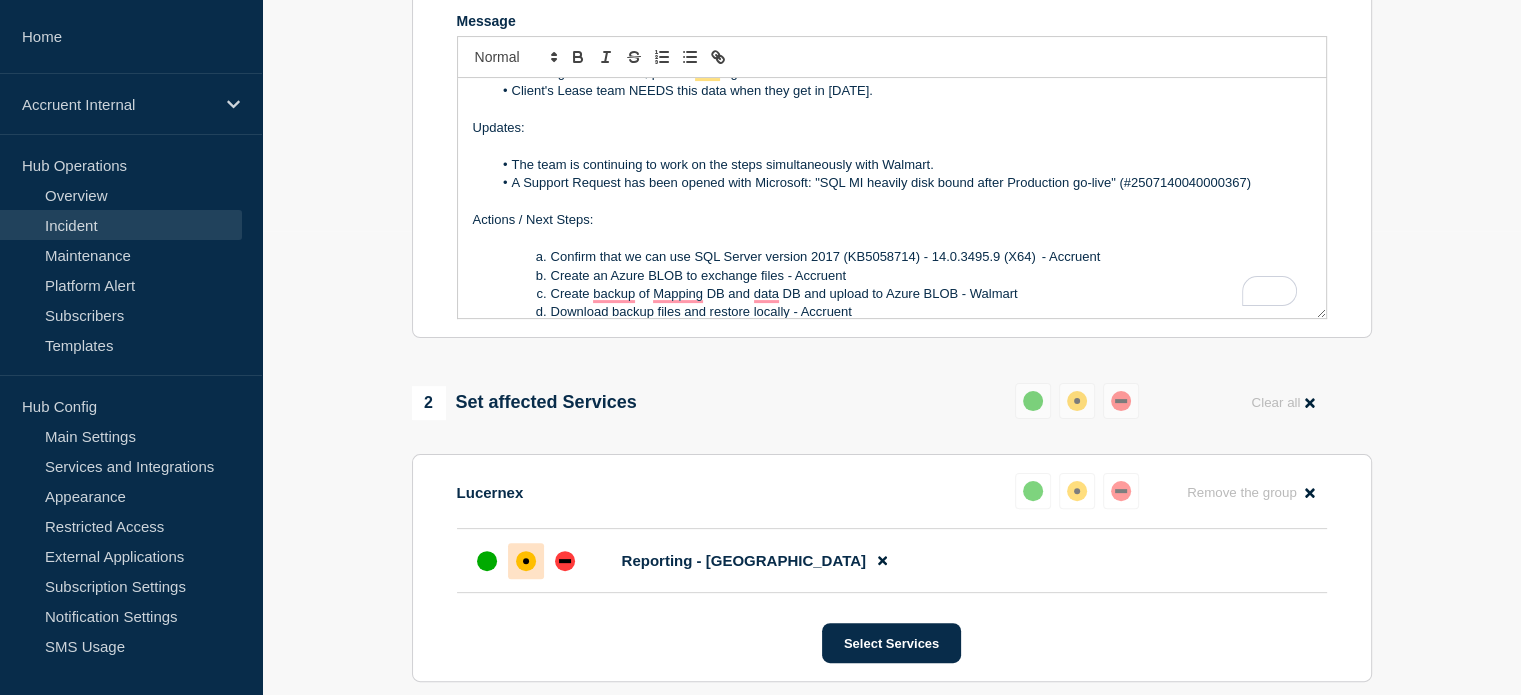 scroll, scrollTop: 432, scrollLeft: 0, axis: vertical 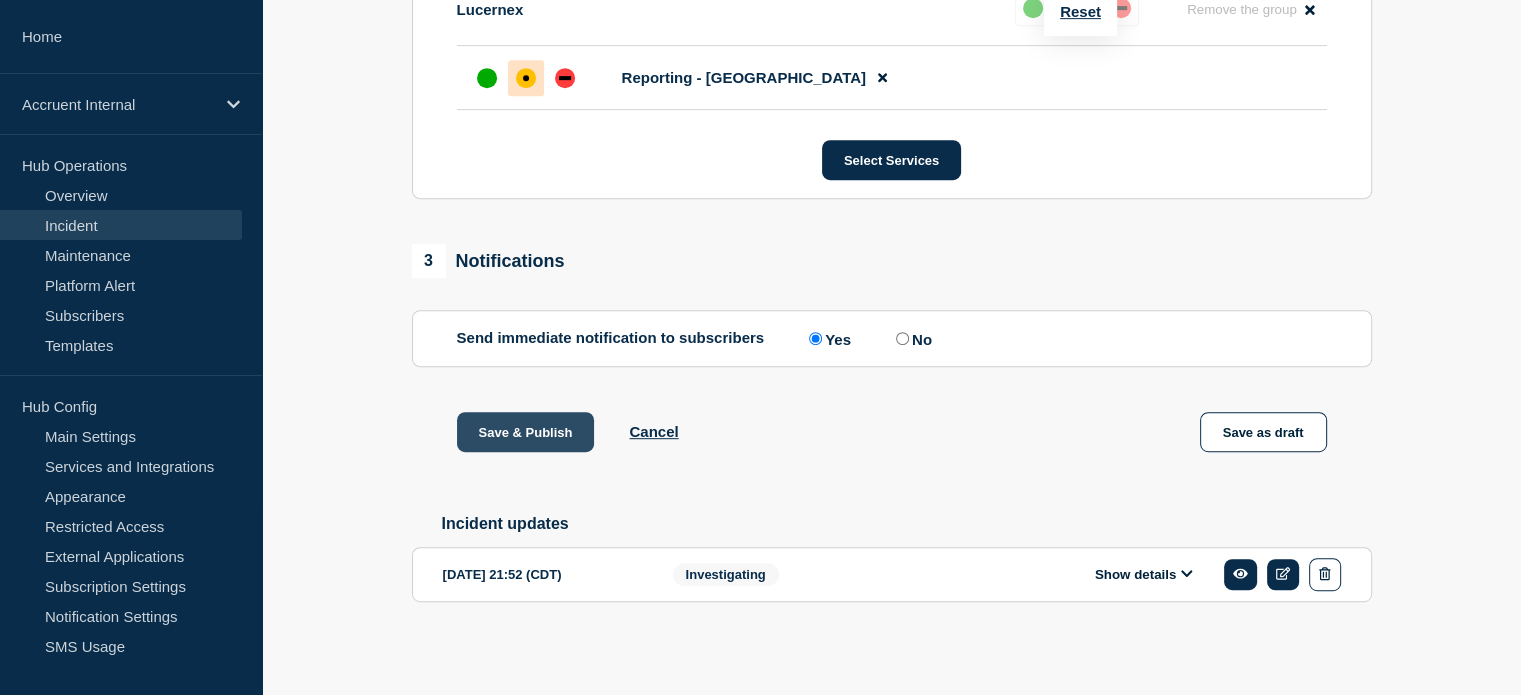 click on "Save & Publish" at bounding box center (526, 432) 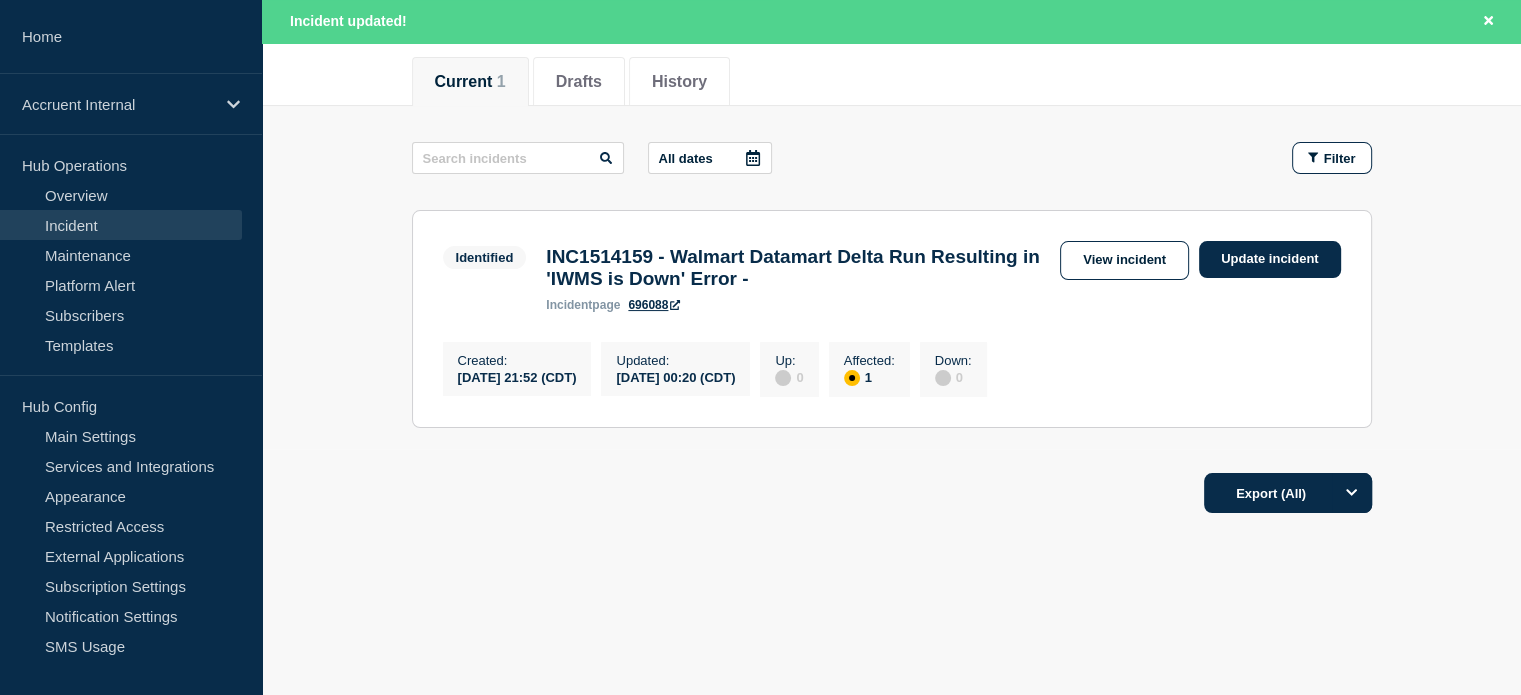scroll, scrollTop: 256, scrollLeft: 0, axis: vertical 